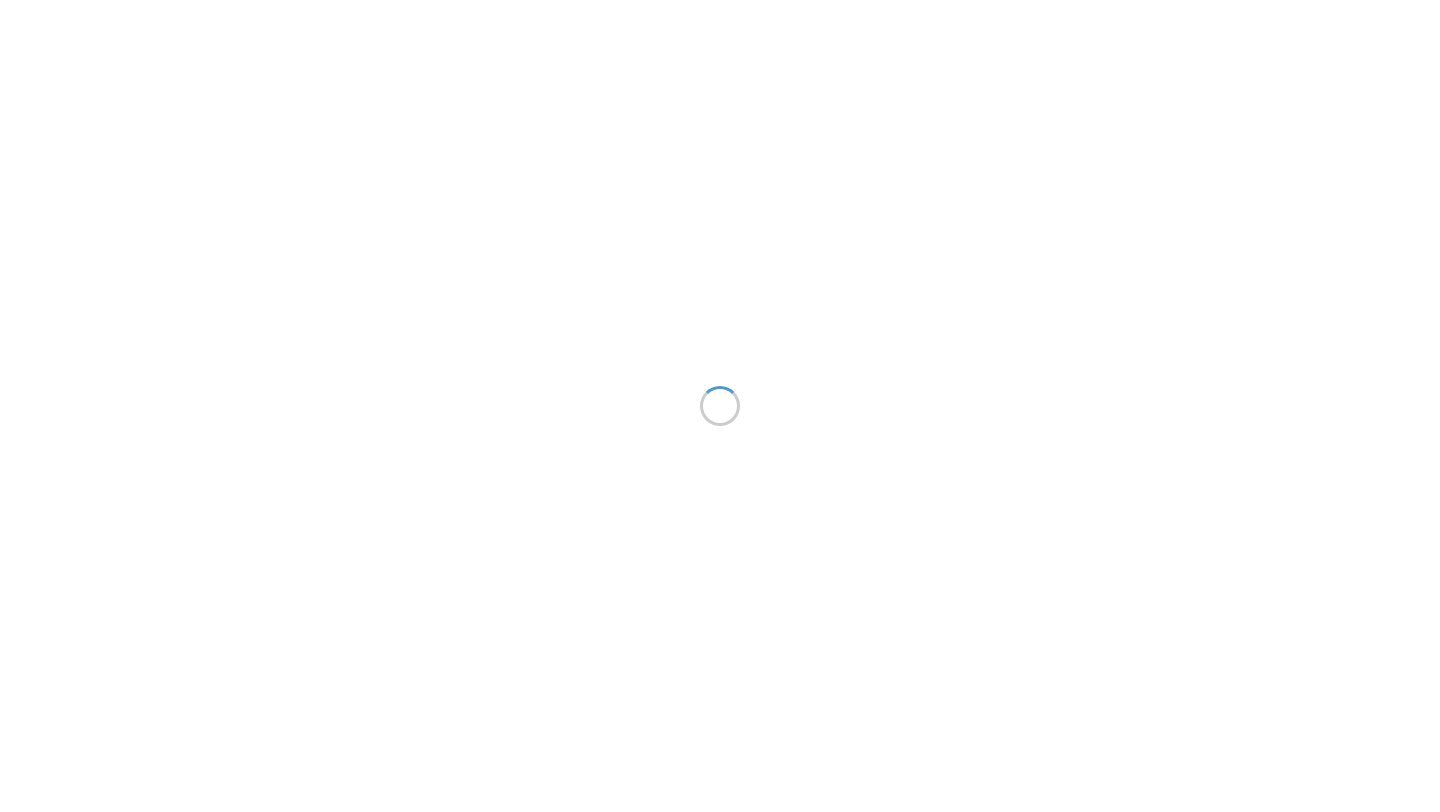 scroll, scrollTop: 0, scrollLeft: 0, axis: both 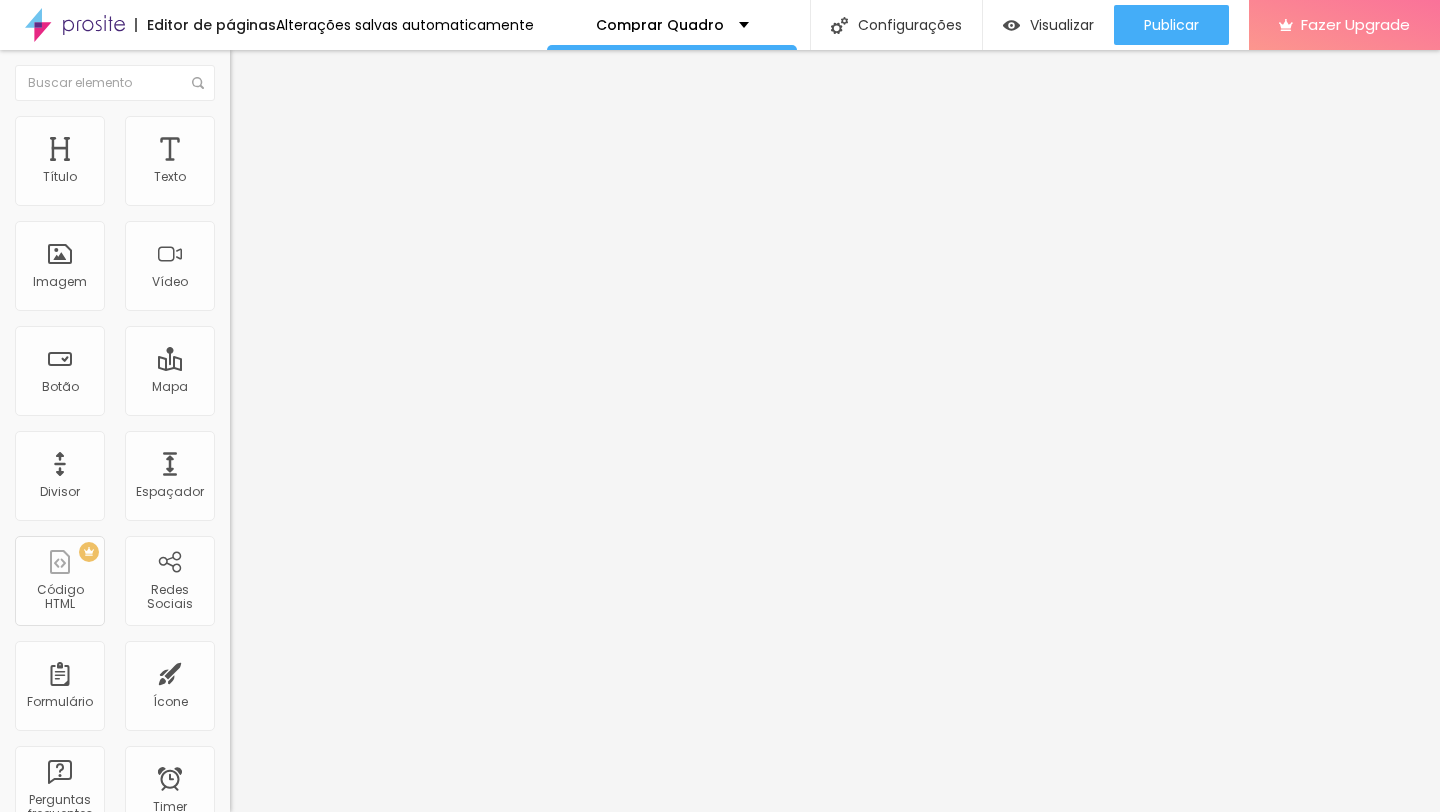 click on "Estilo" at bounding box center (263, 129) 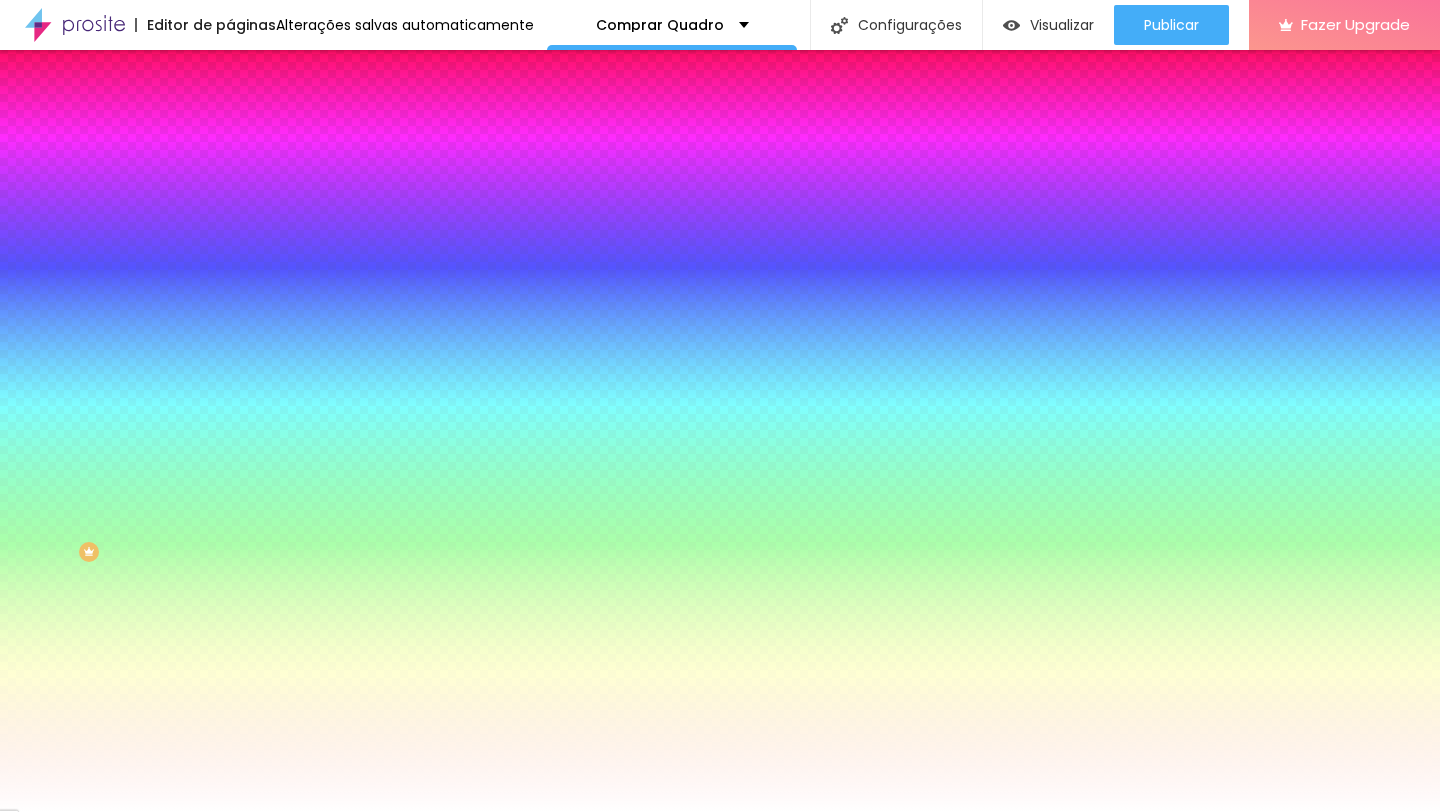 click at bounding box center (239, 145) 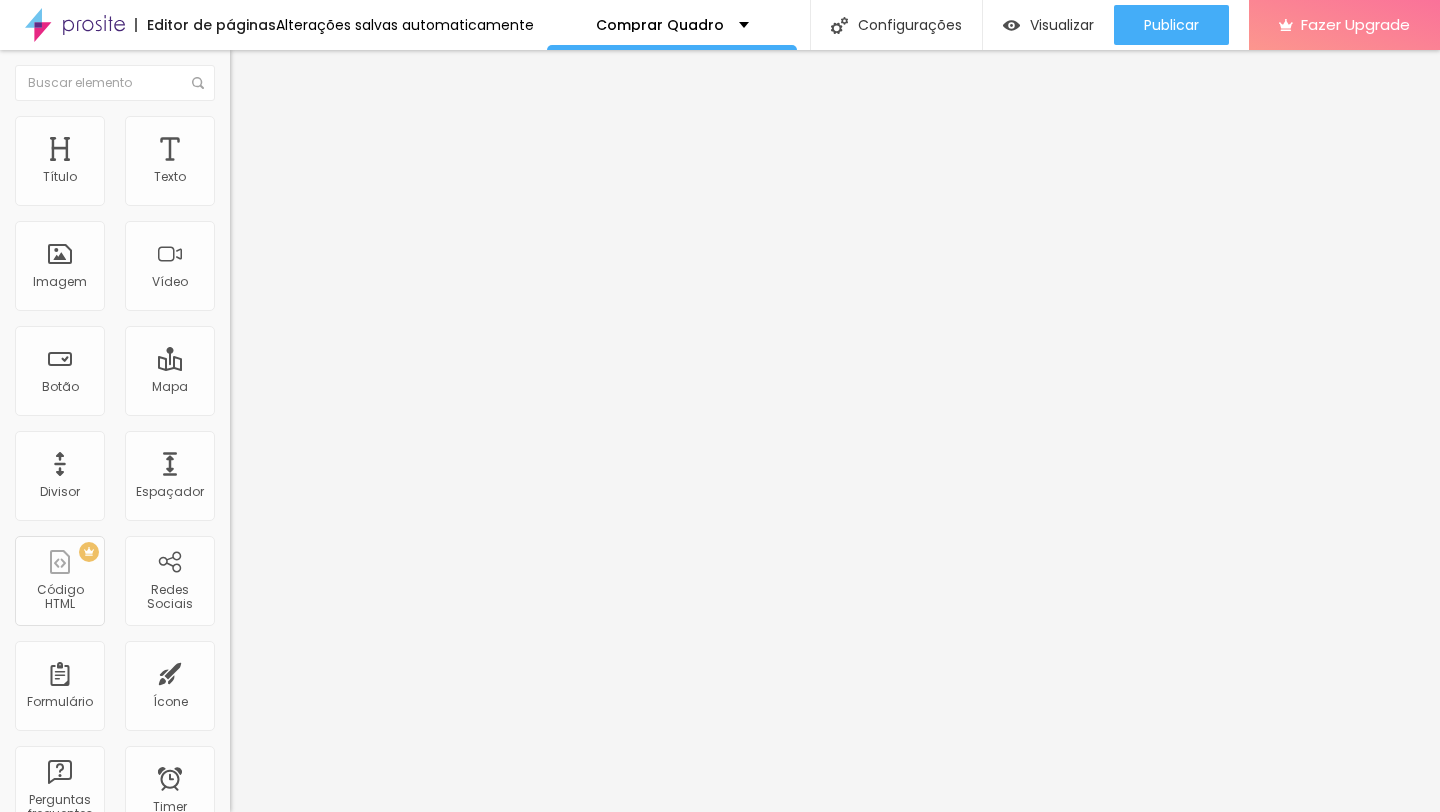 click at bounding box center (239, 105) 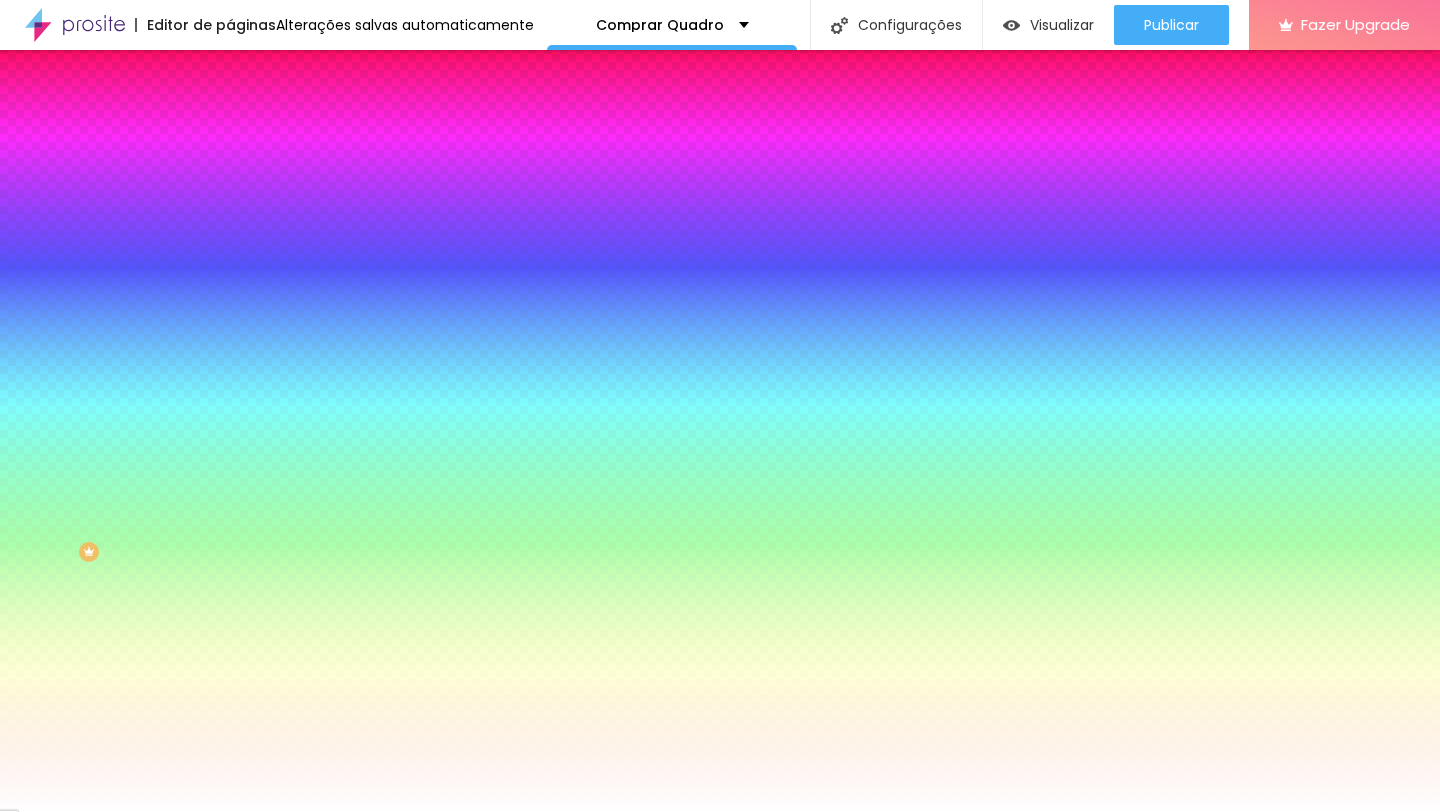 click on "Trocar imagem" at bounding box center (284, 175) 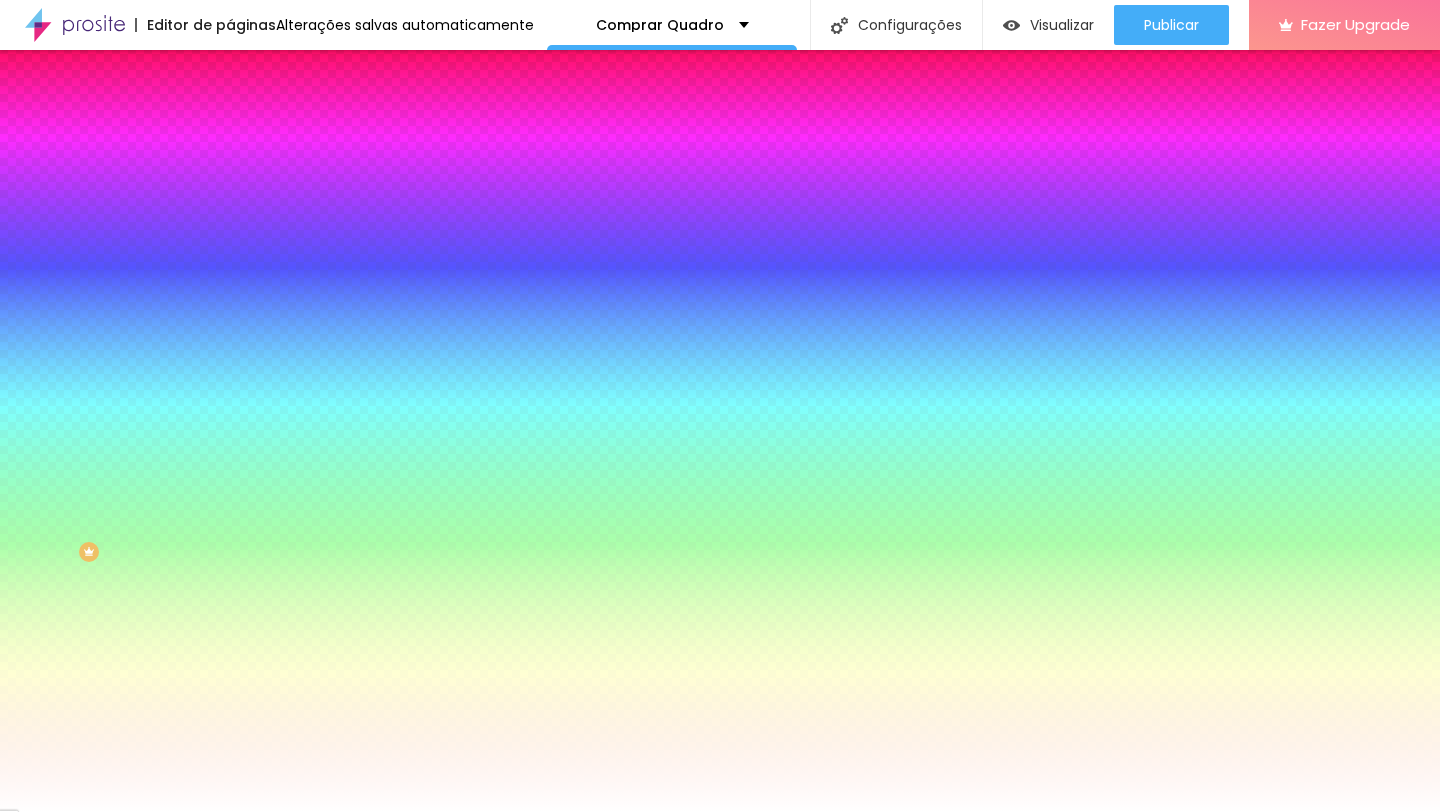 click on "Upload" at bounding box center (66, 873) 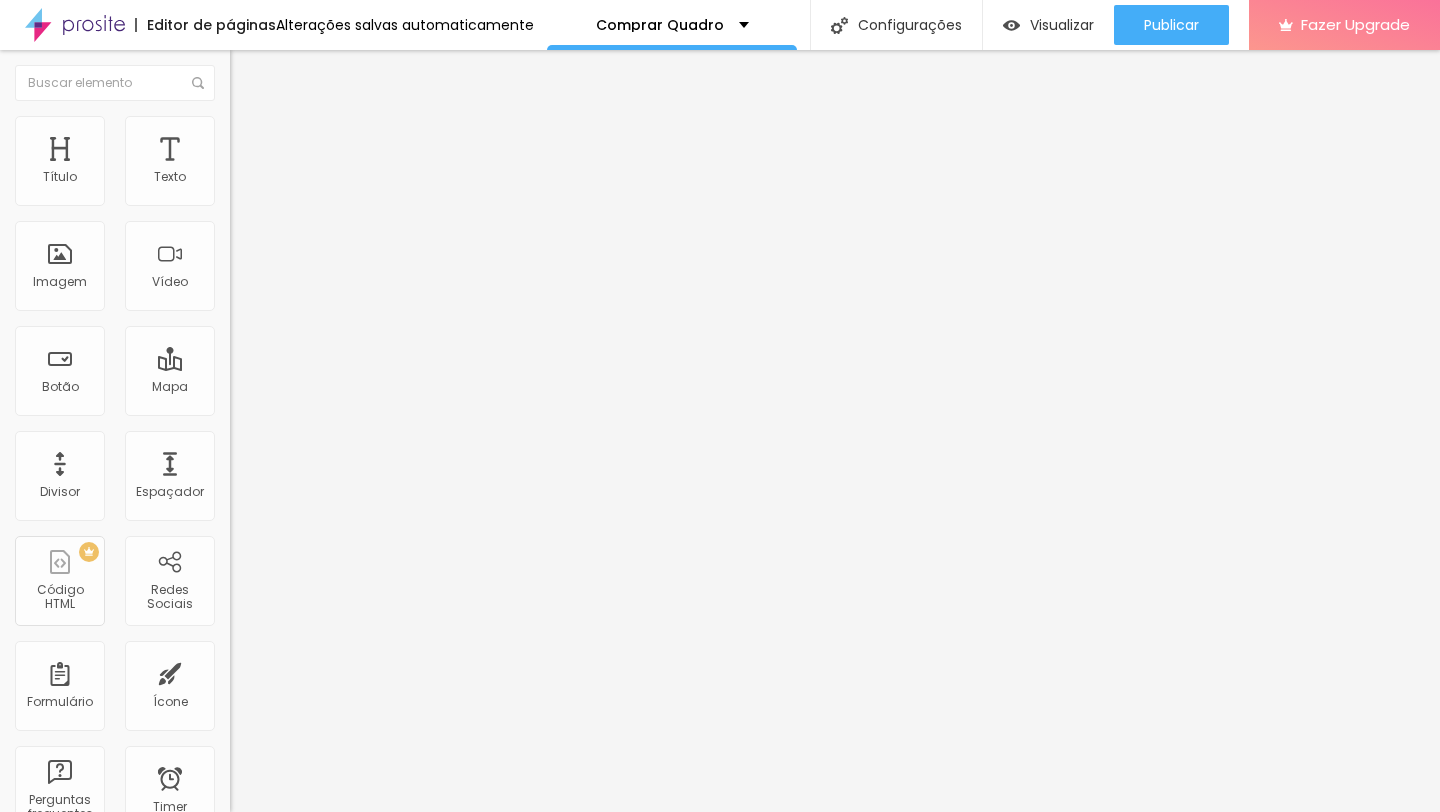 click on "Estilo" at bounding box center (345, 126) 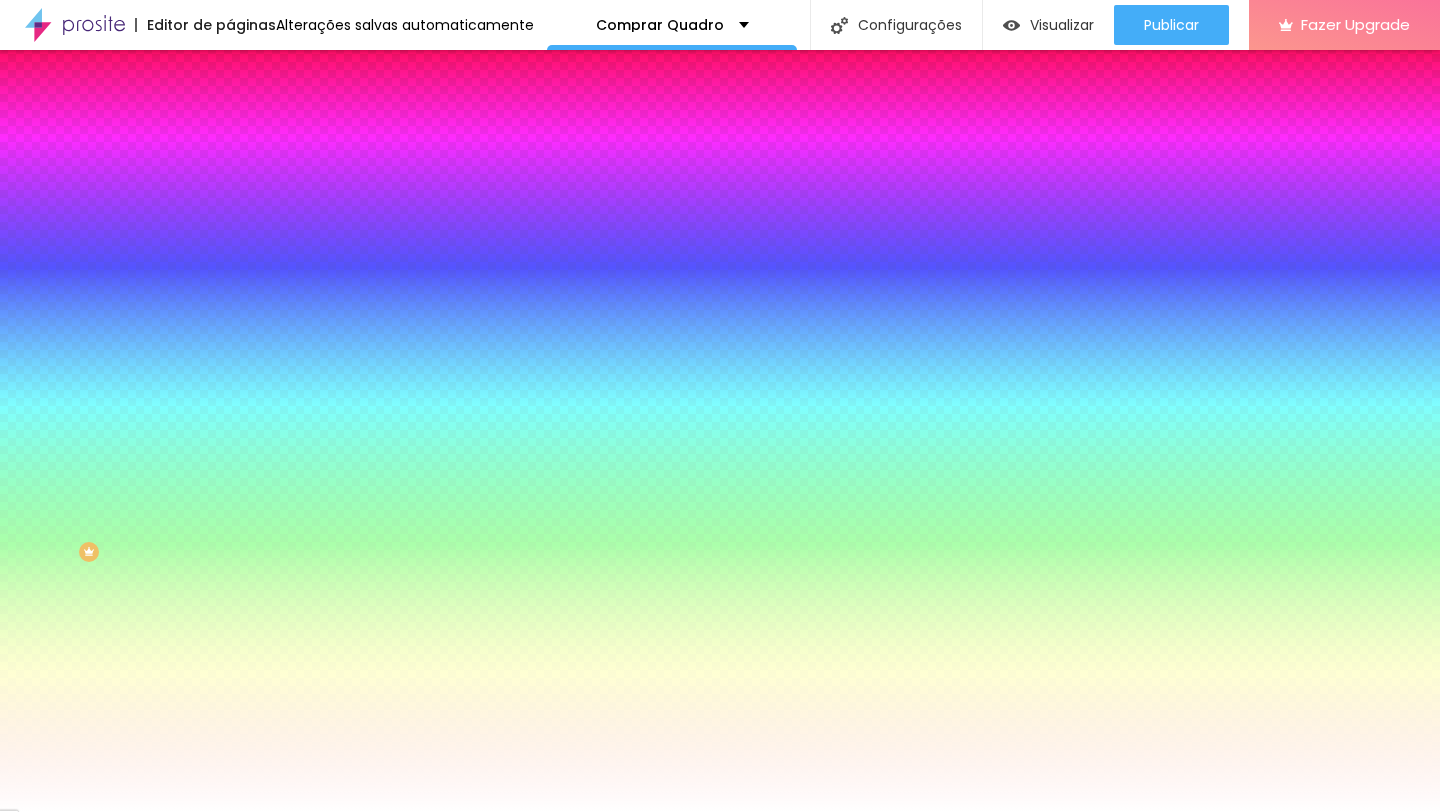 type on "46" 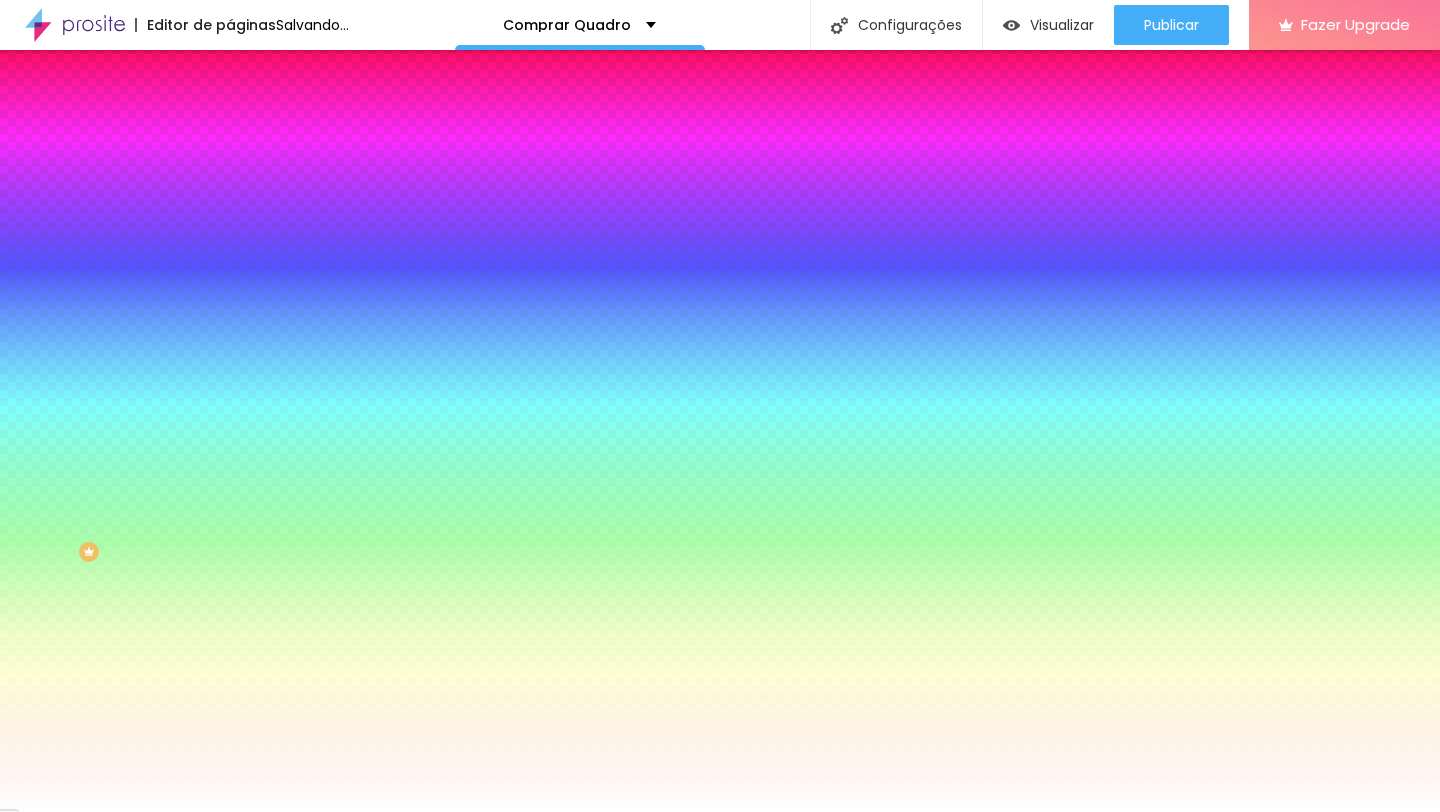 type on "112" 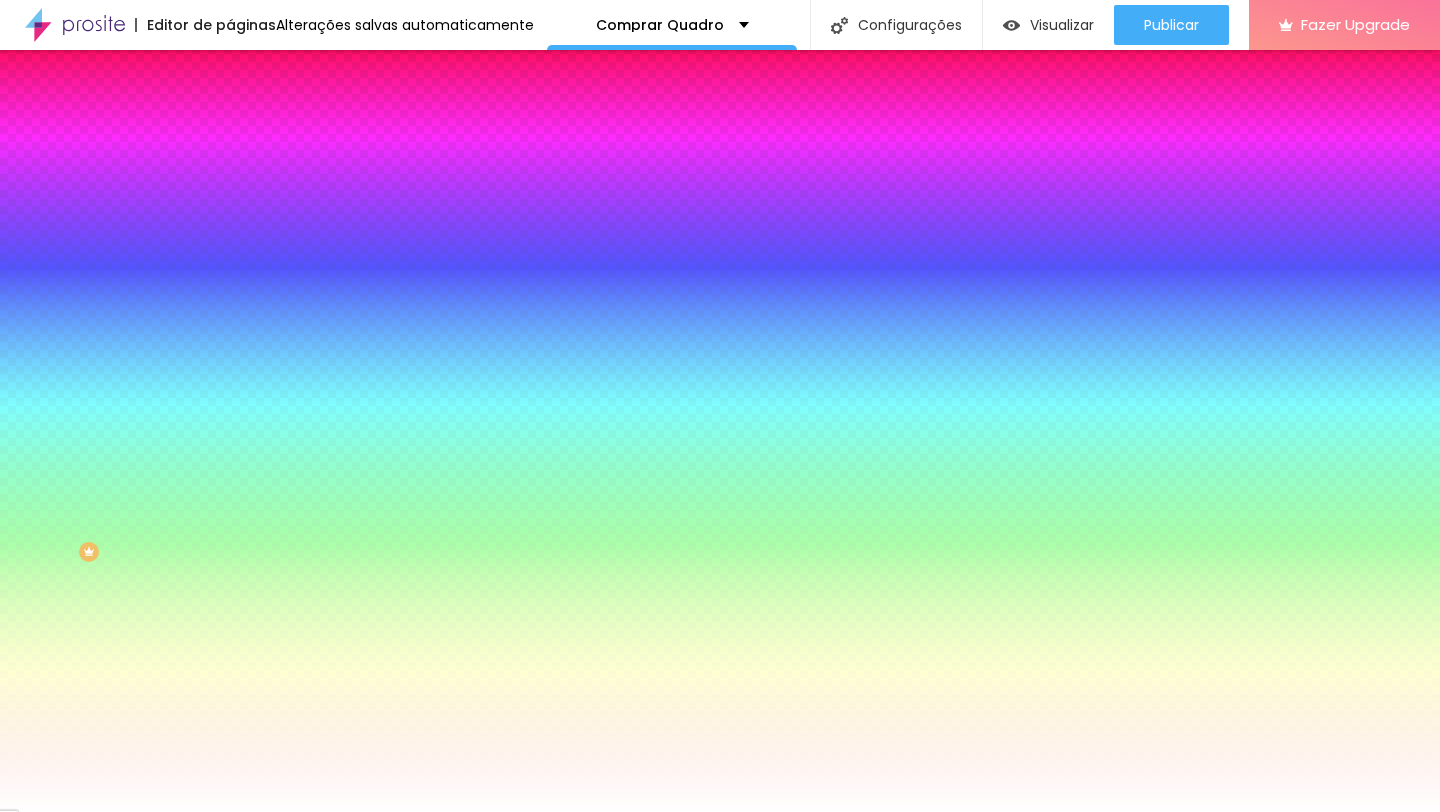 type on "0" 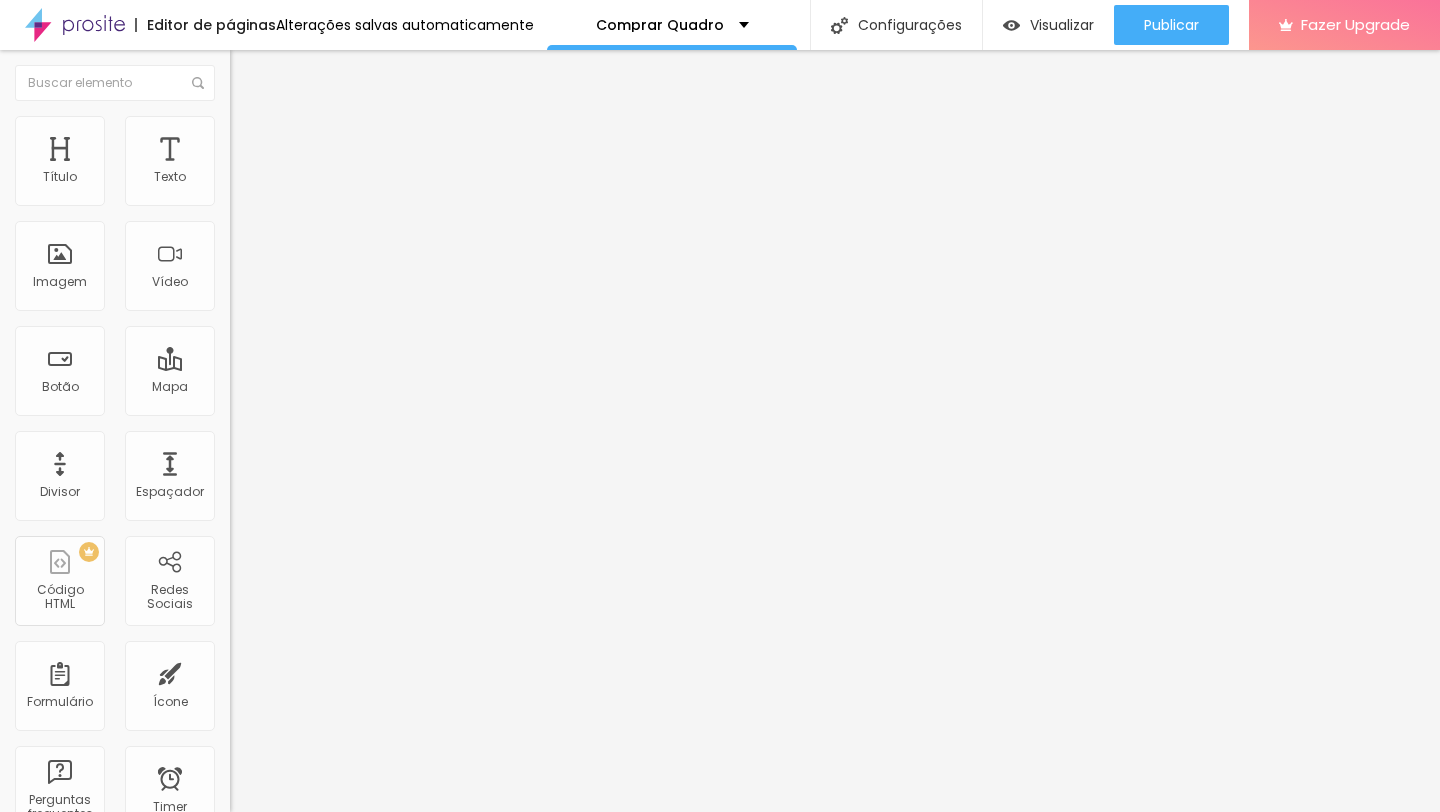 type on "30" 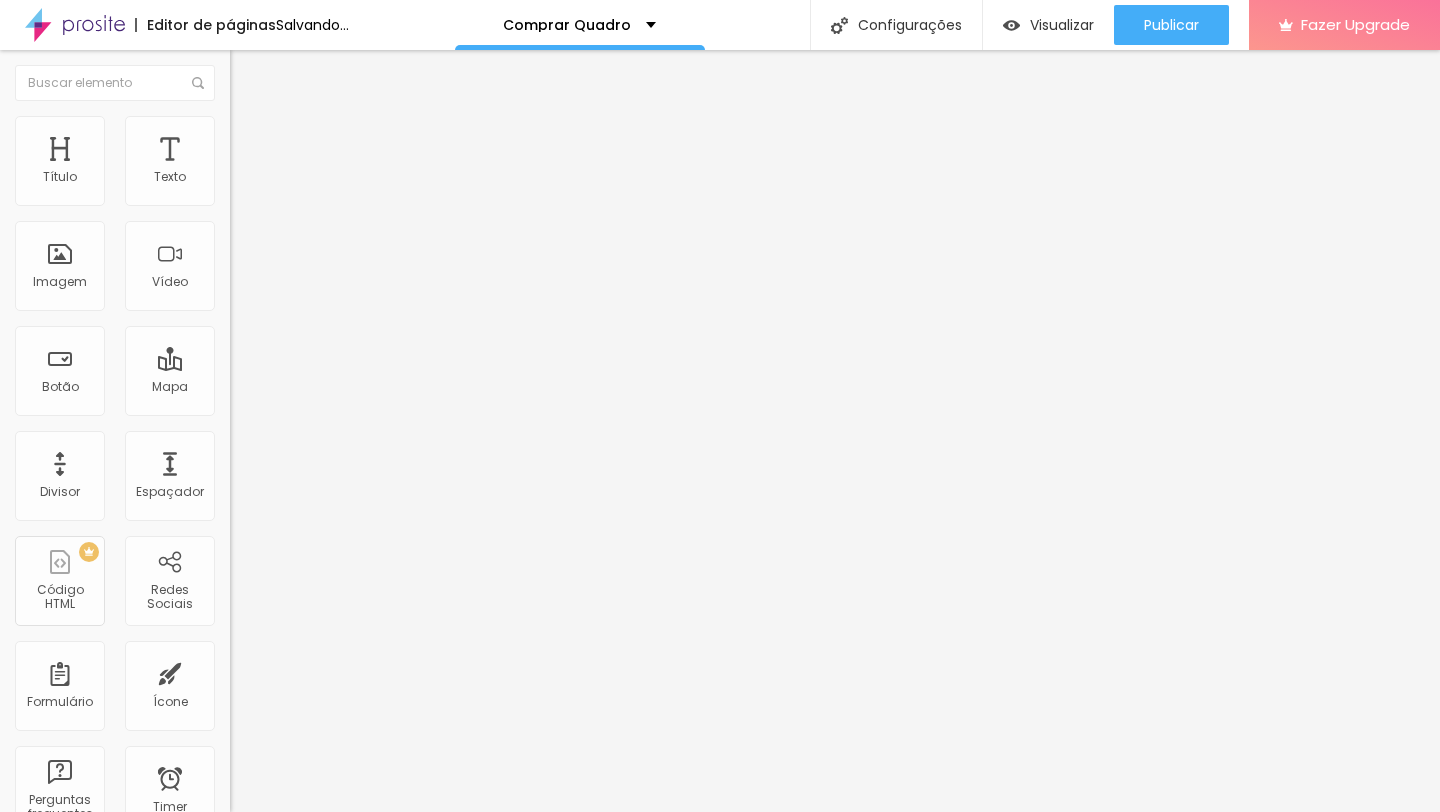 type on "50" 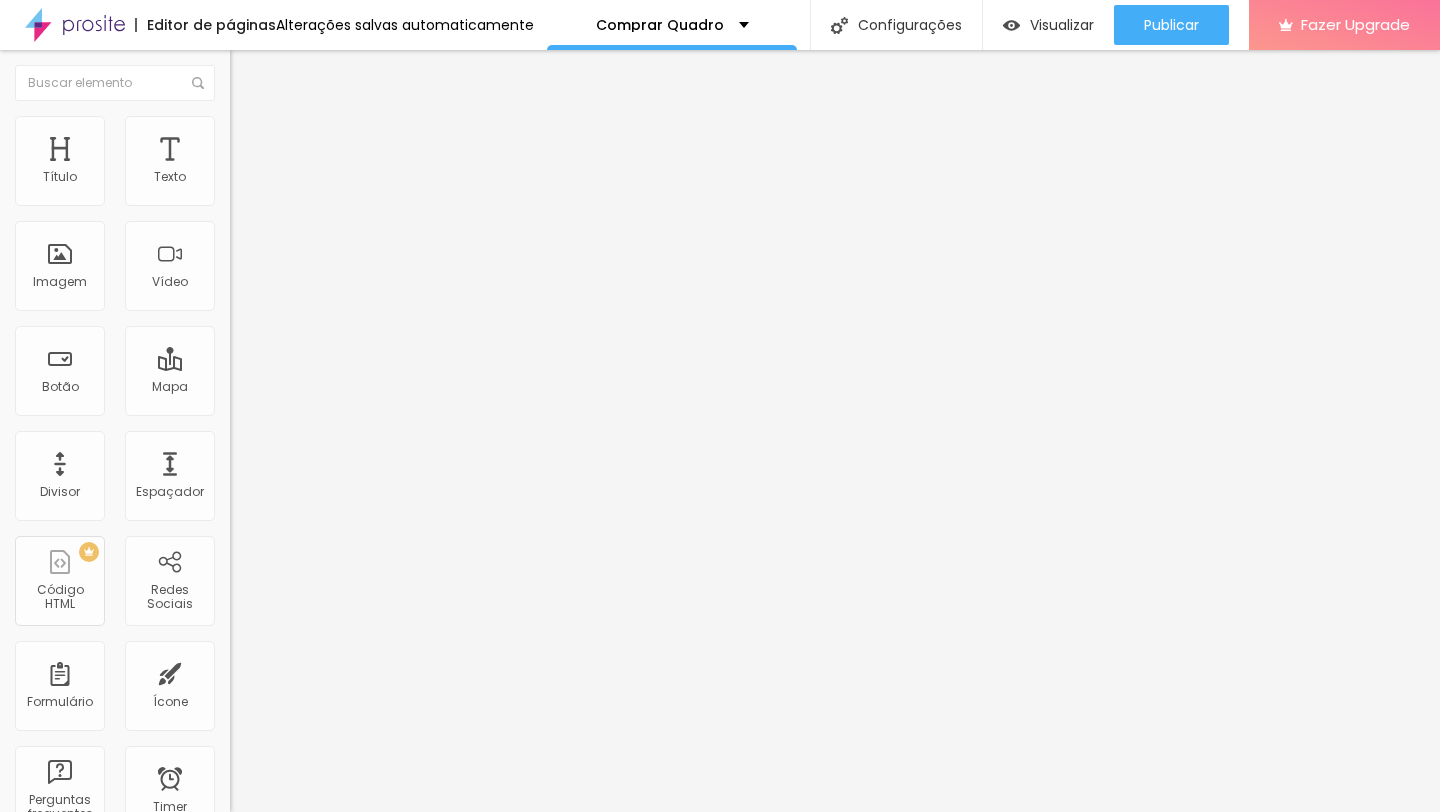 click on "Estilo" at bounding box center (345, 126) 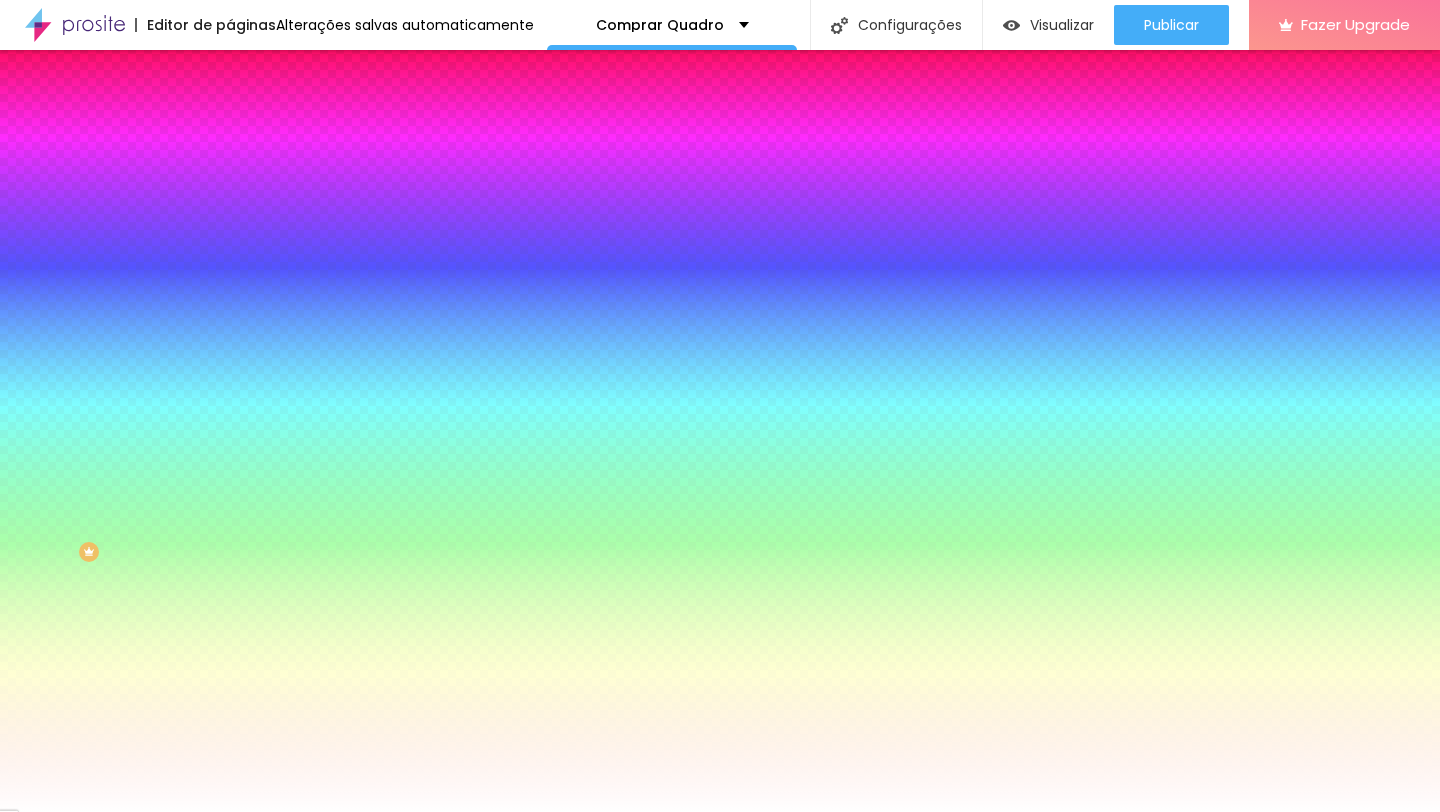click on "Conteúdo" at bounding box center (279, 109) 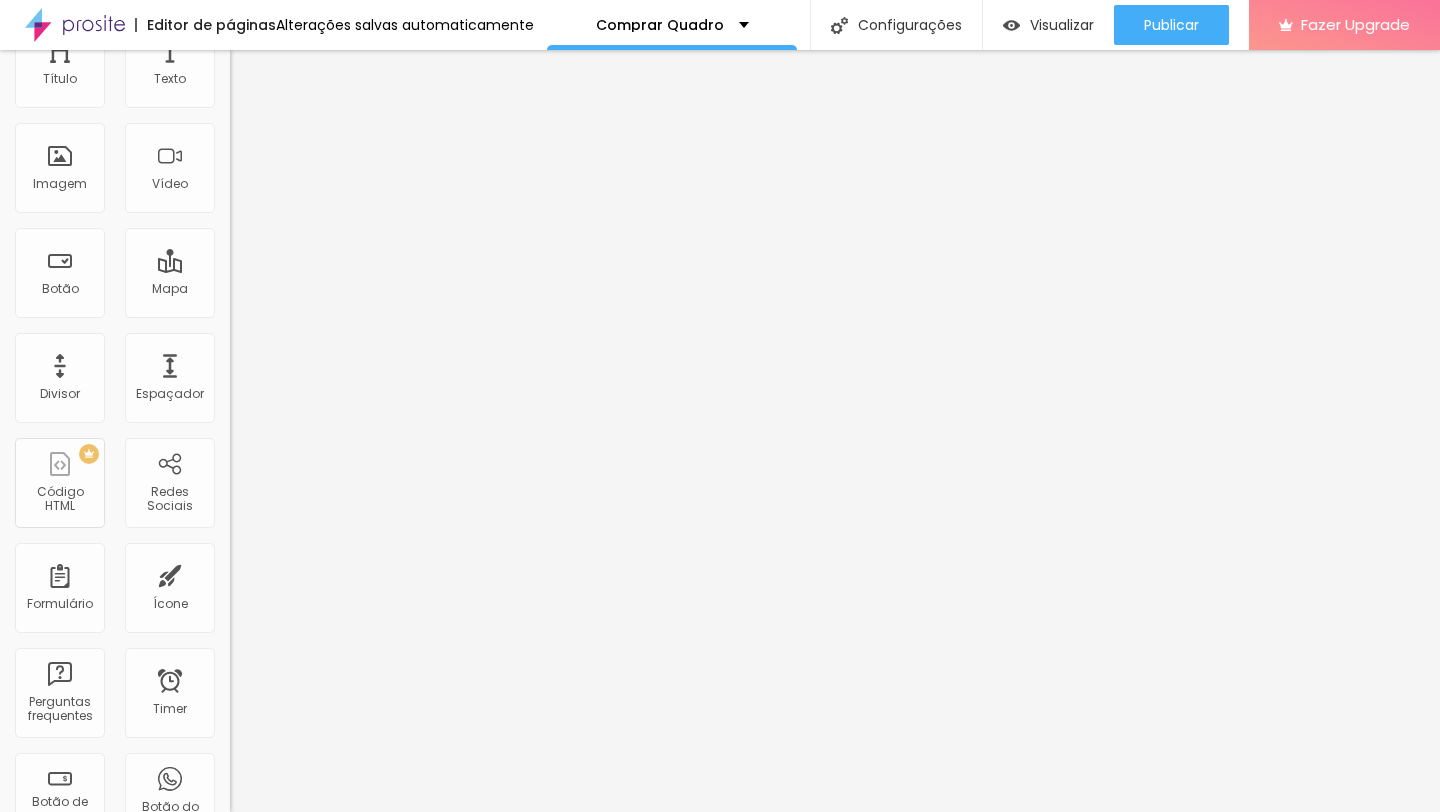 scroll, scrollTop: 0, scrollLeft: 0, axis: both 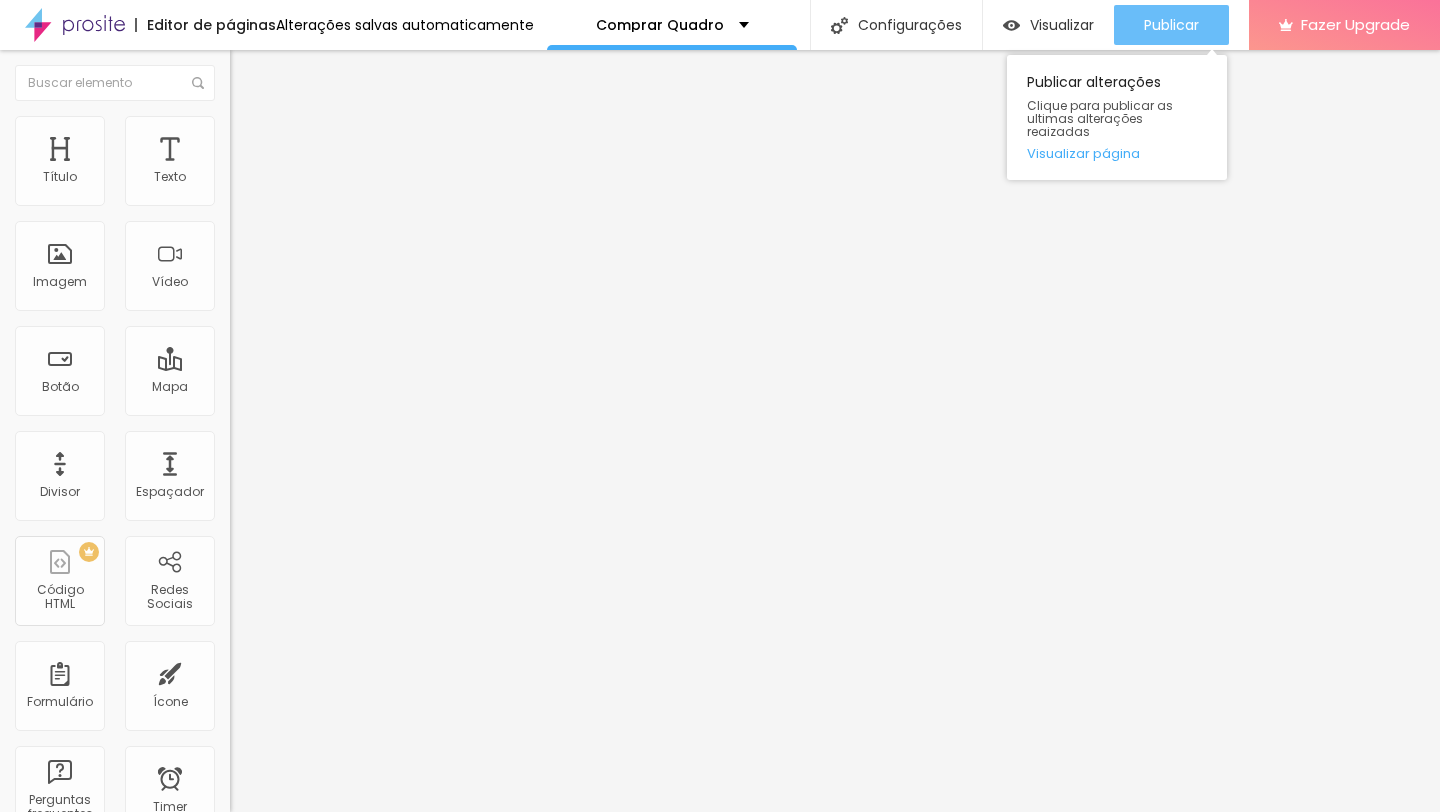 click on "Publicar" at bounding box center (1171, 25) 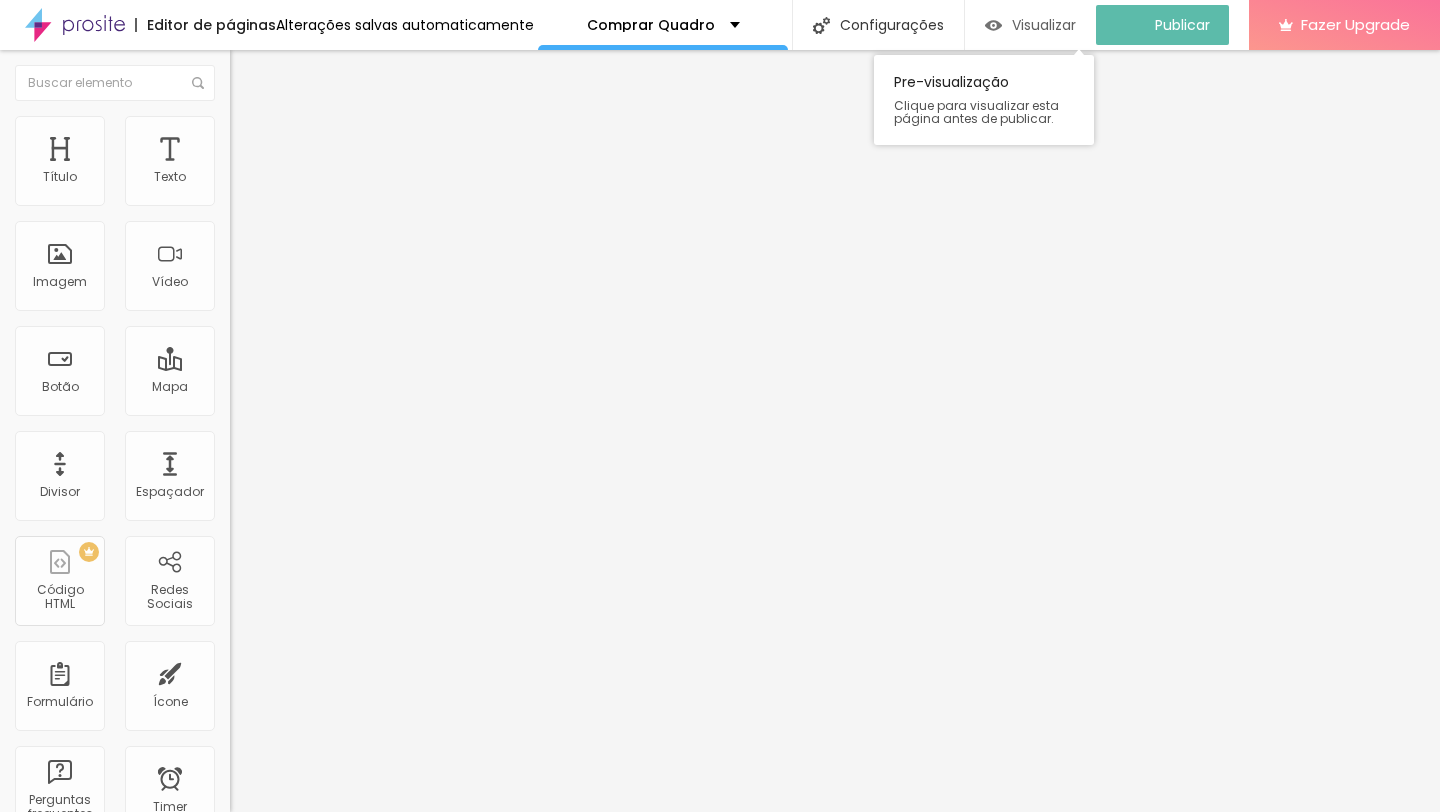 click on "Visualizar" at bounding box center (1044, 25) 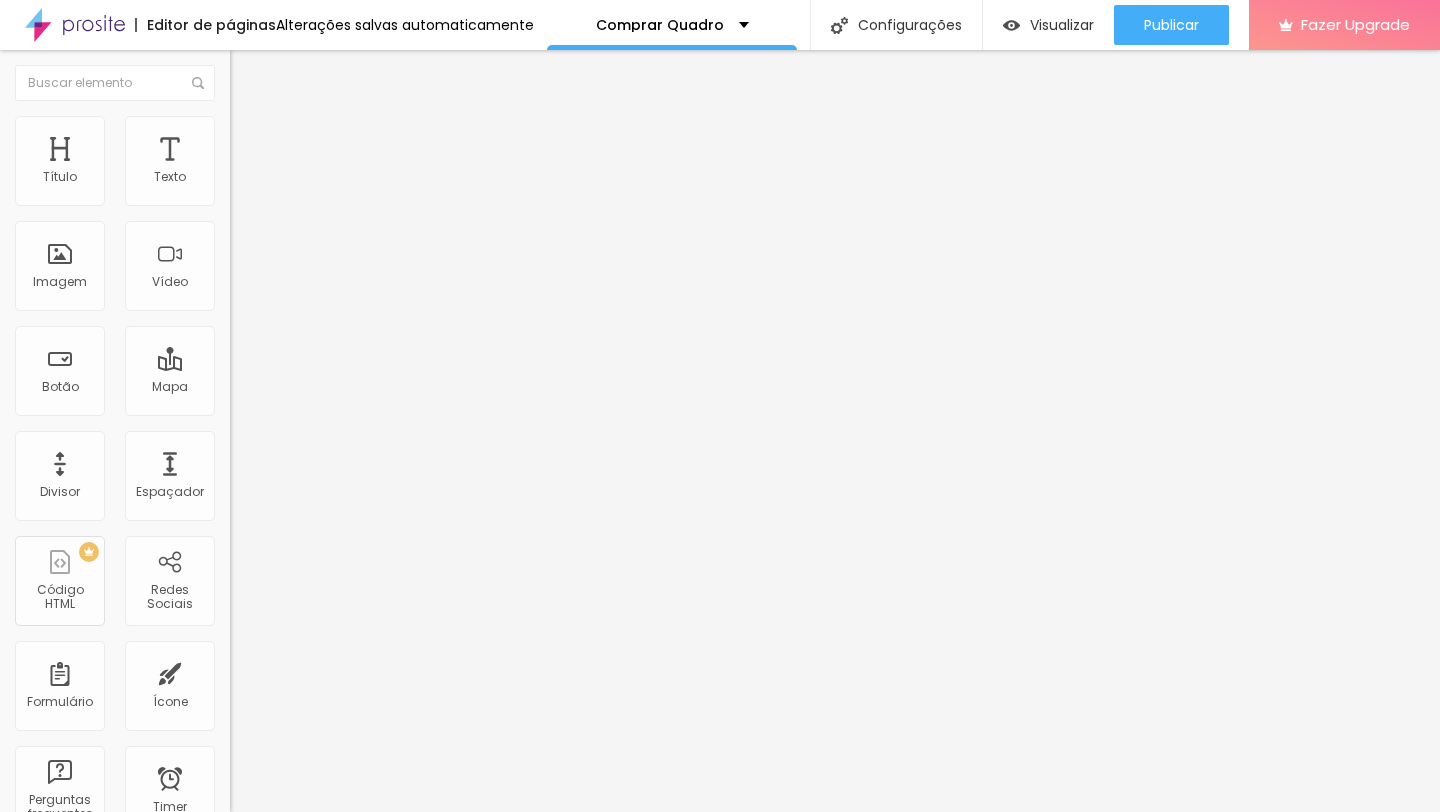 click at bounding box center (237, 191) 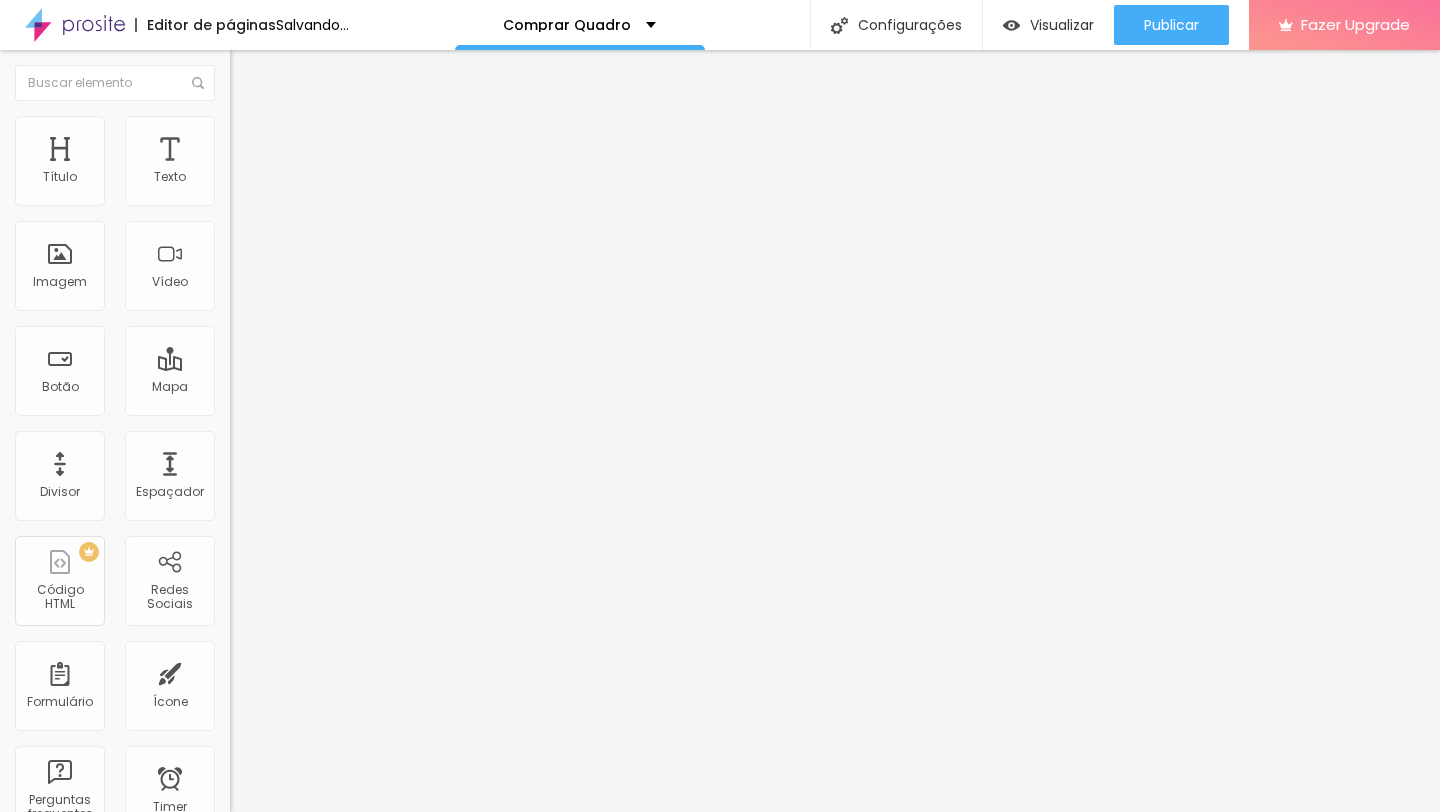 click on "Estilo" at bounding box center [345, 126] 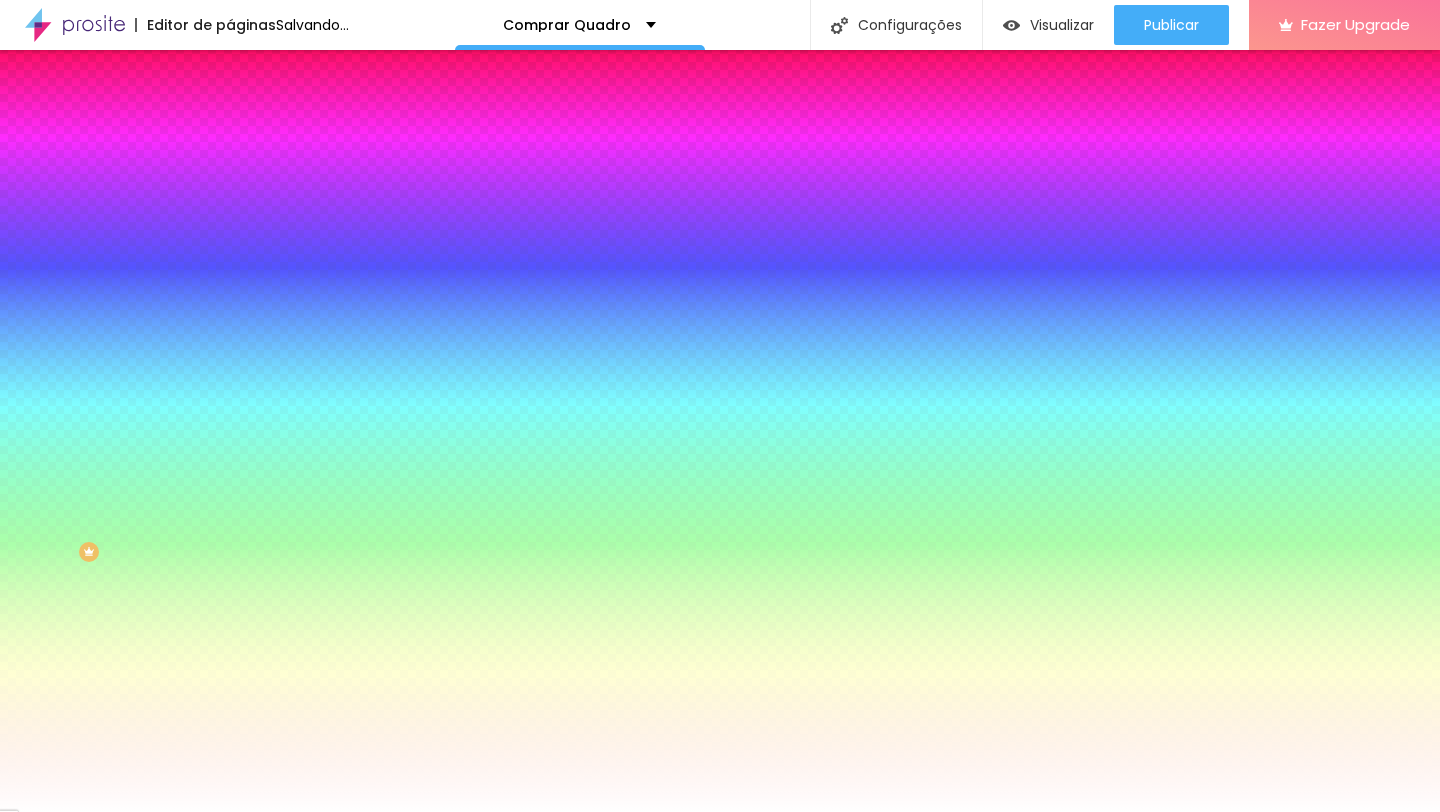 click at bounding box center [345, 191] 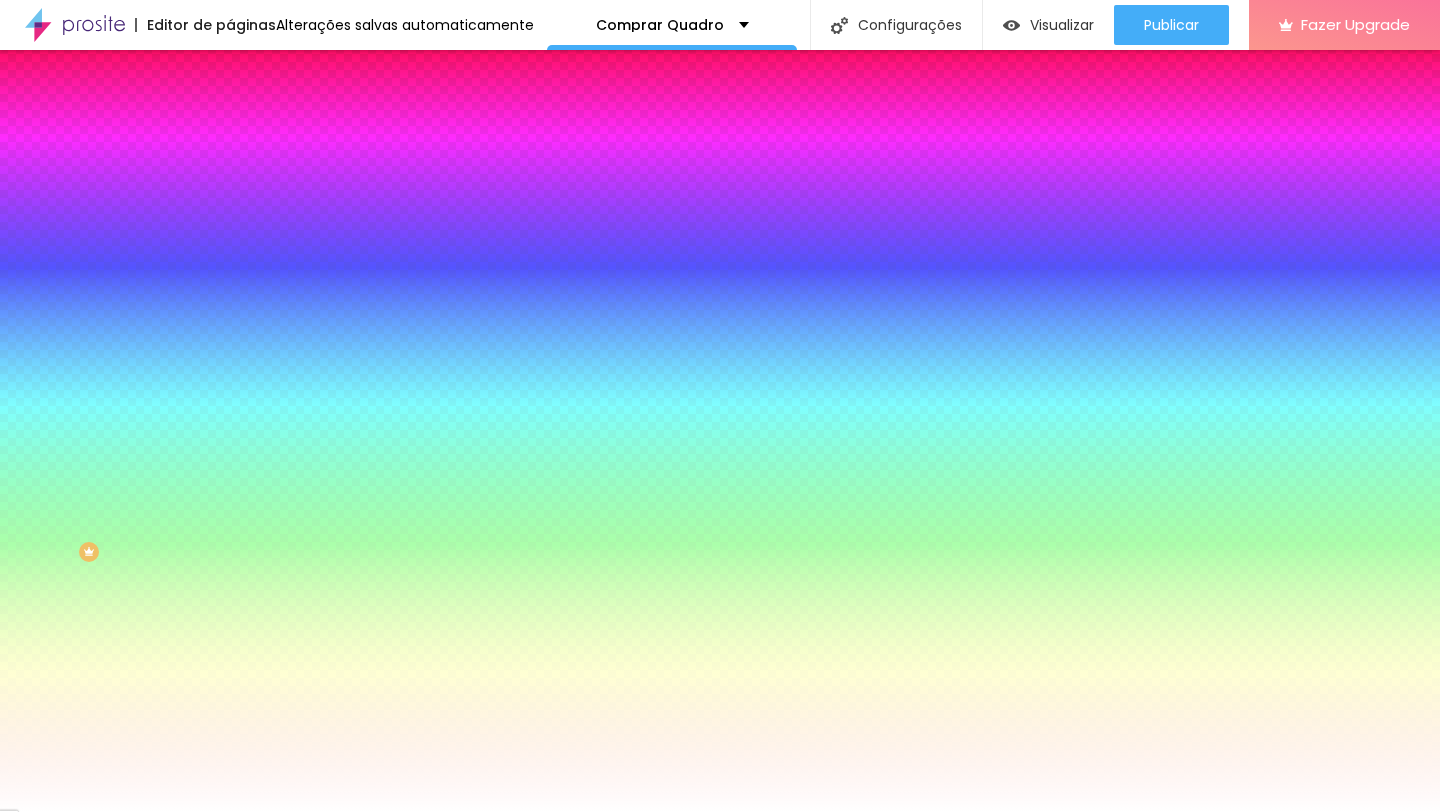 click at bounding box center (720, 406) 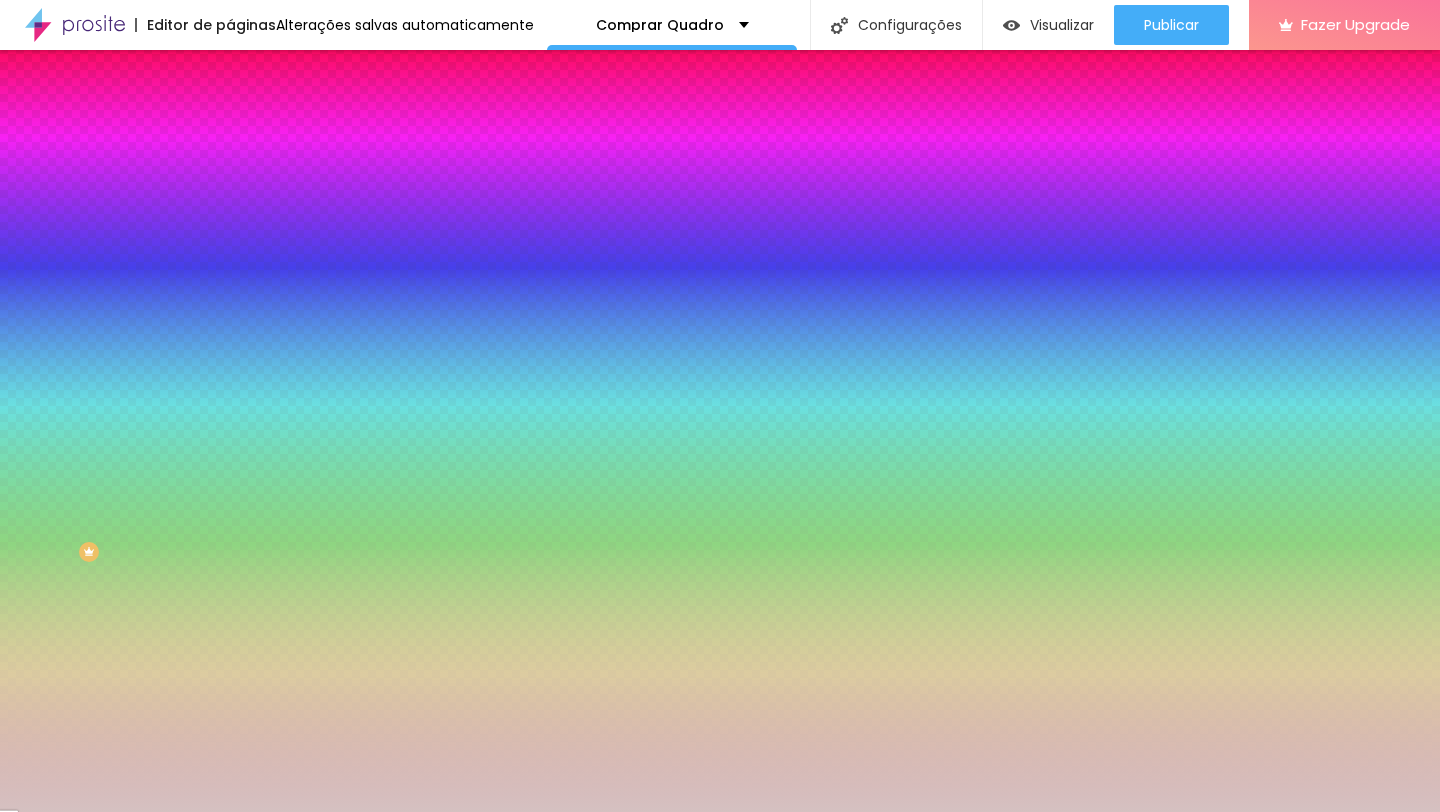 click at bounding box center (720, 406) 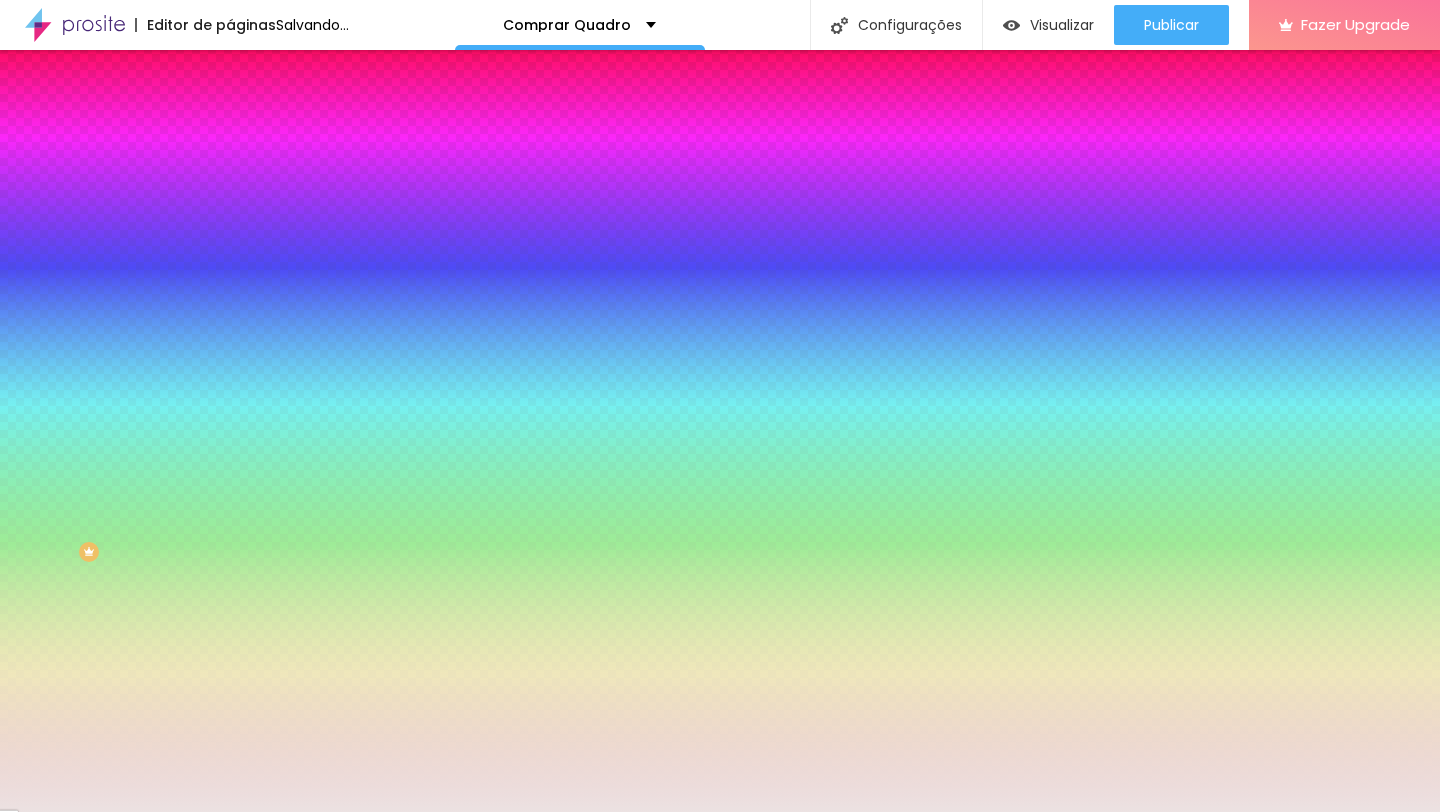 click at bounding box center [720, 406] 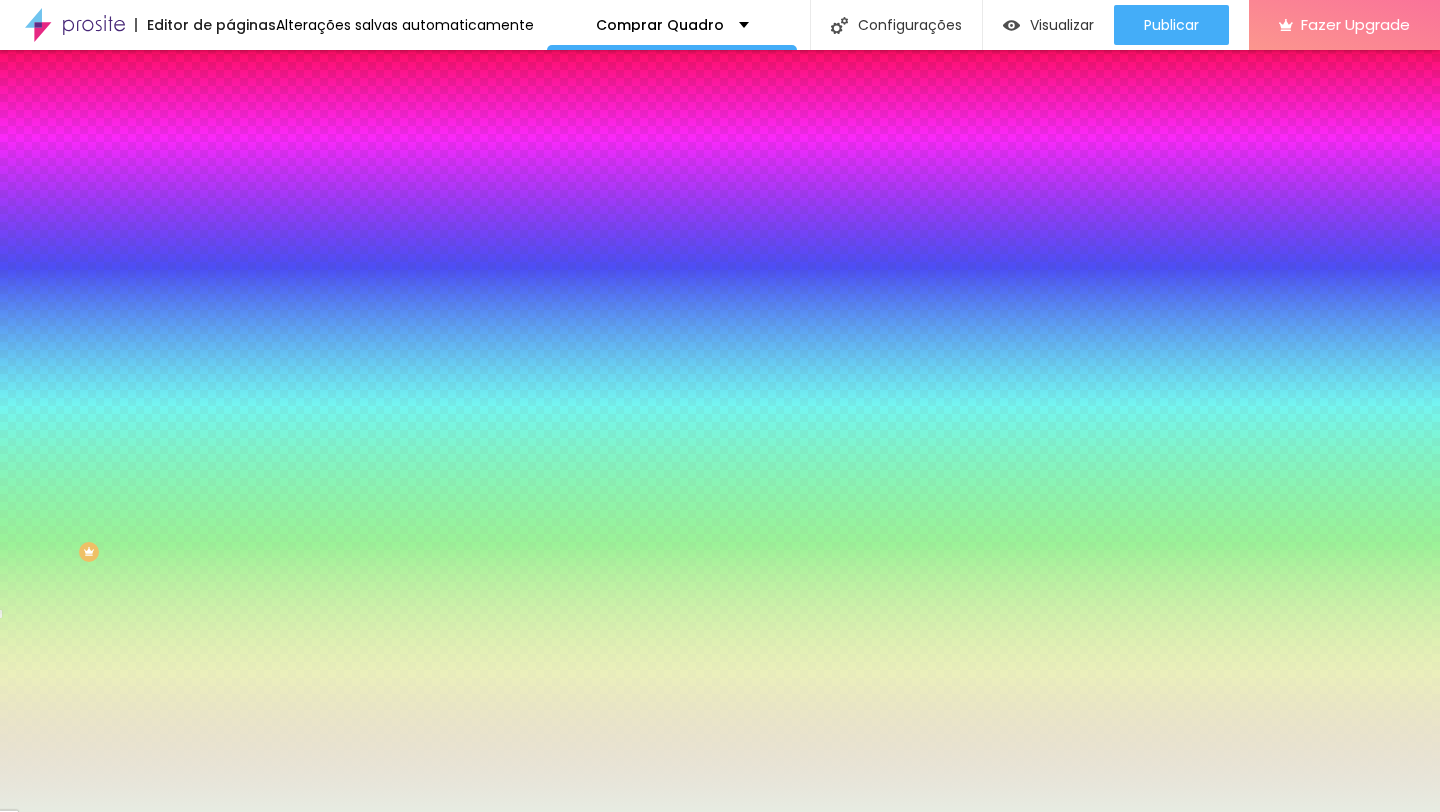 click at bounding box center [720, 406] 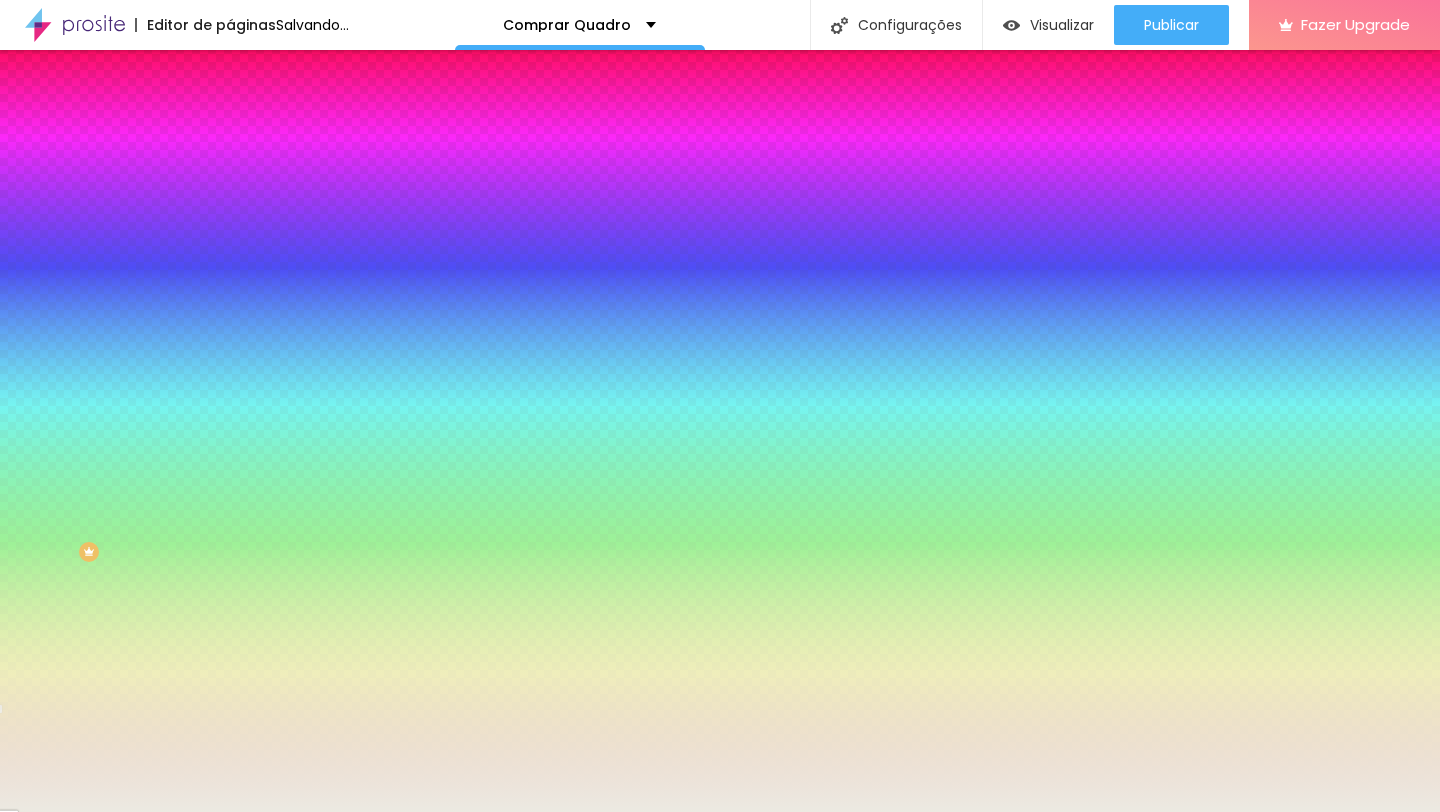 click at bounding box center [720, 406] 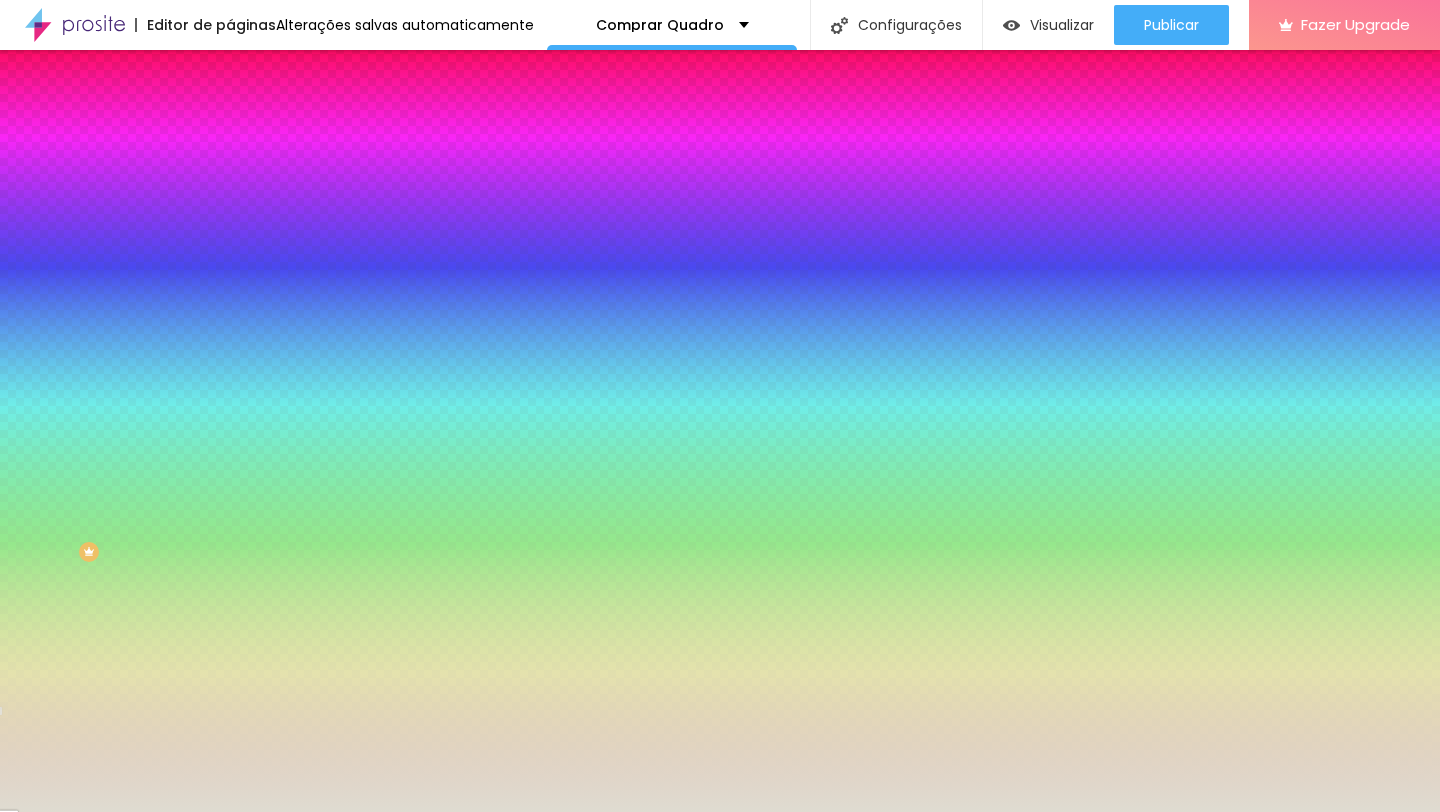 click at bounding box center (720, 406) 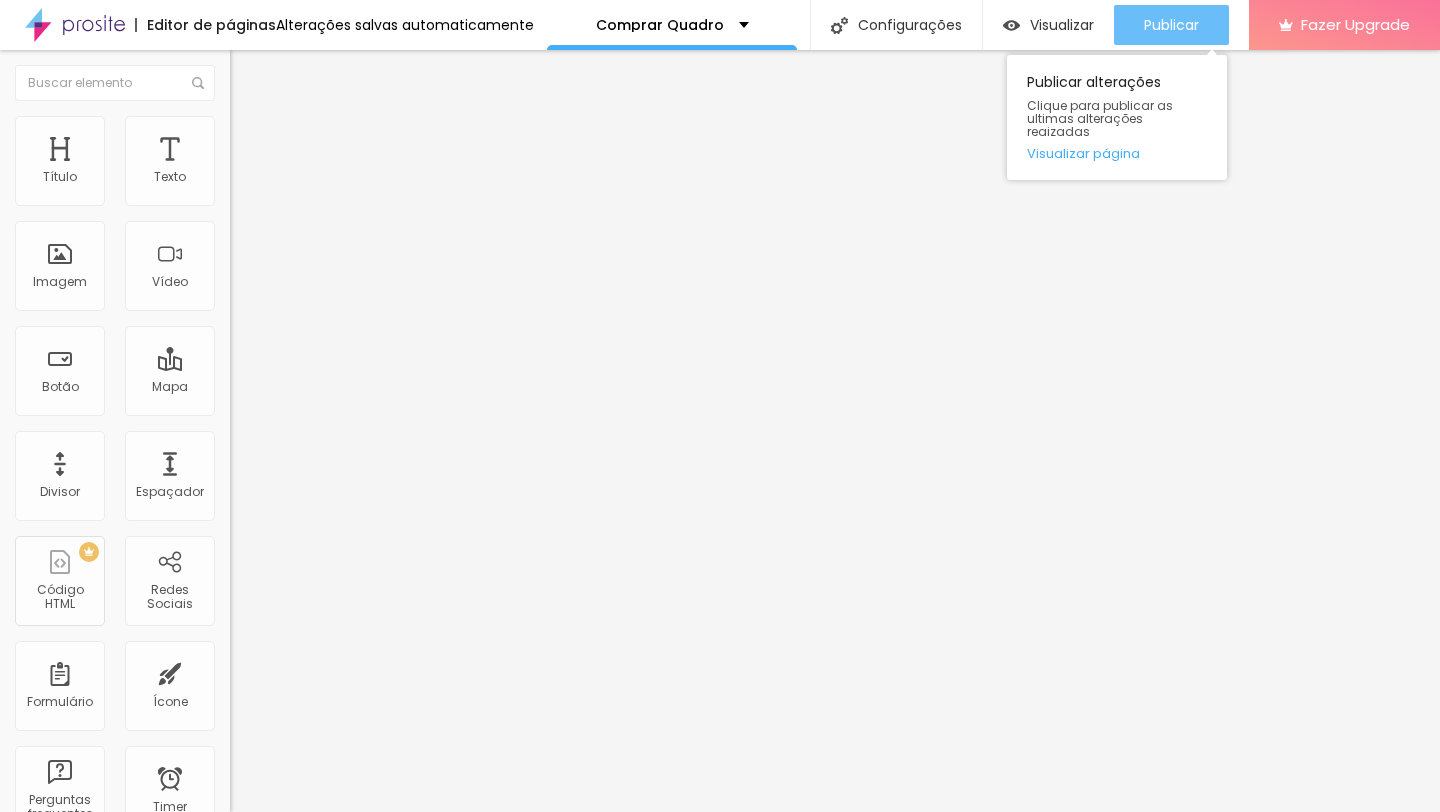 click on "Publicar" at bounding box center [1171, 25] 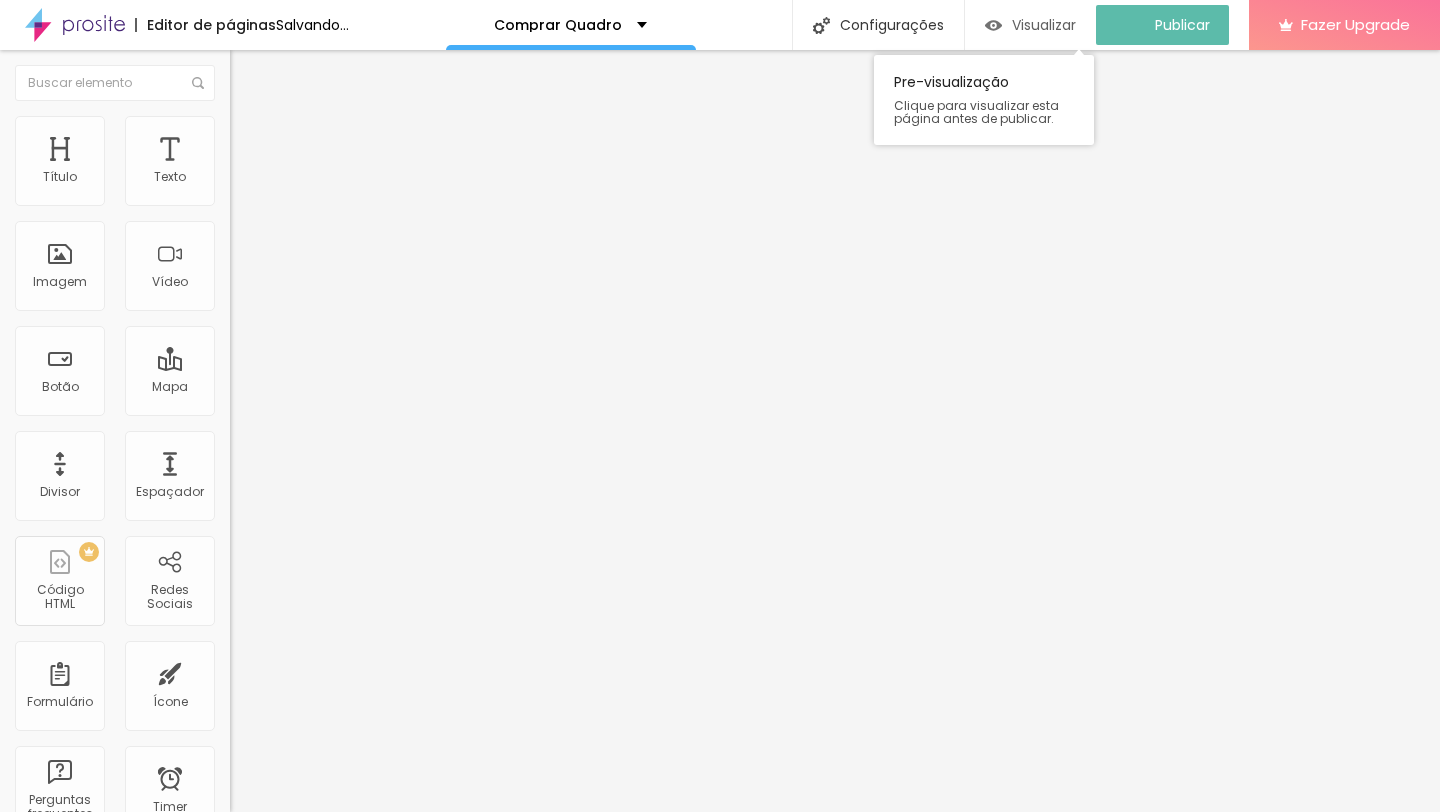 click on "Visualizar" at bounding box center (1044, 25) 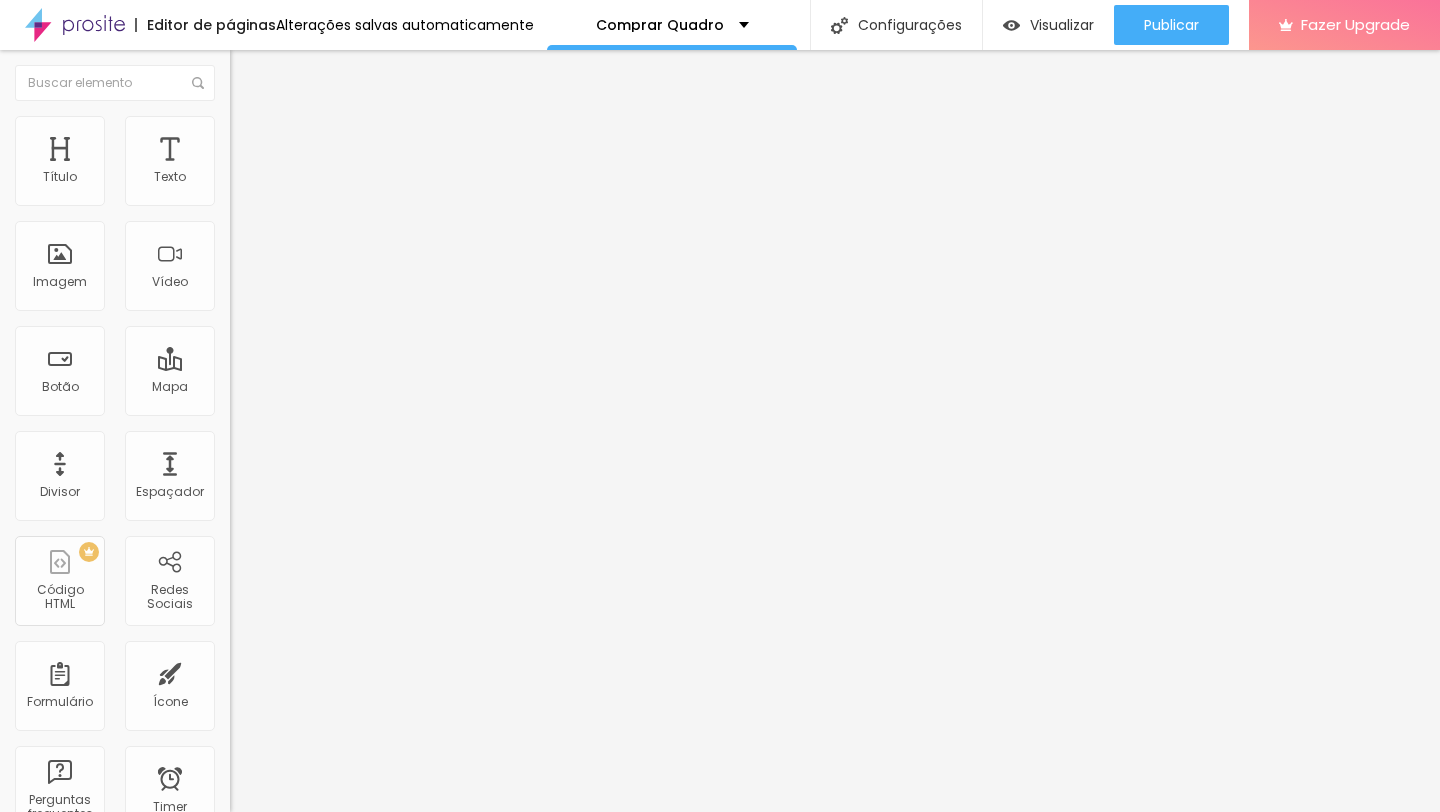 click on "Trocar imagem" at bounding box center (284, 163) 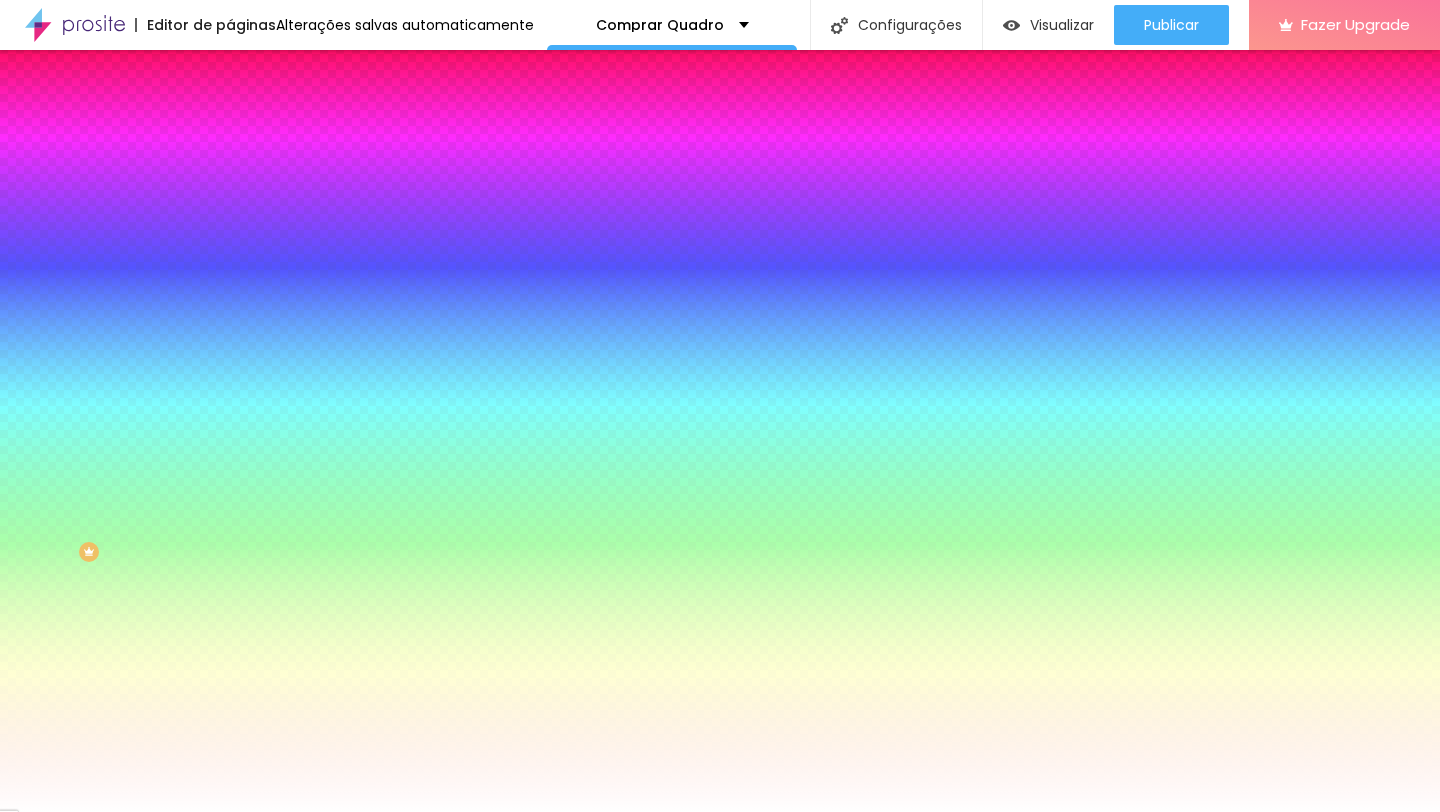 click at bounding box center (345, 191) 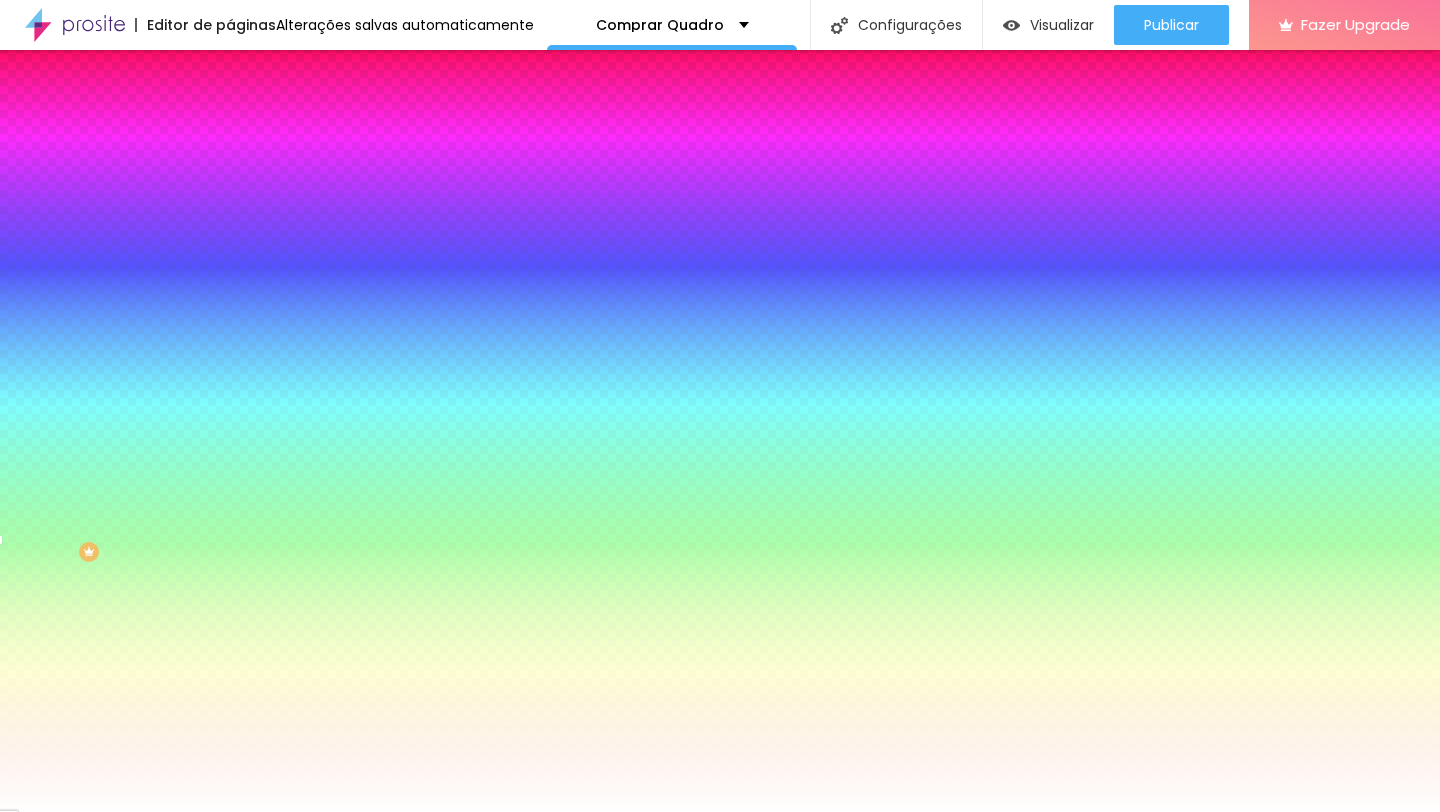 click at bounding box center (720, 406) 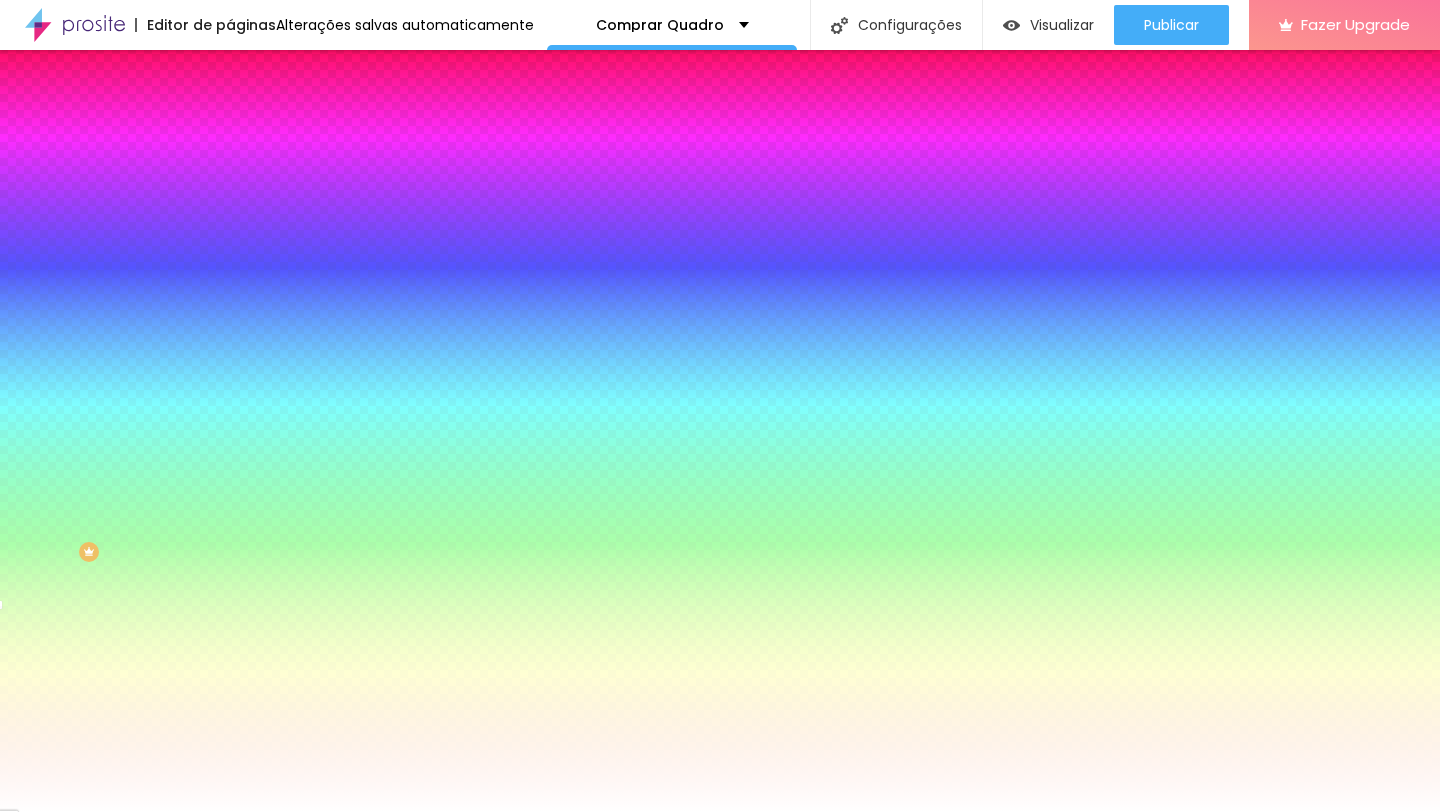 click at bounding box center (720, 406) 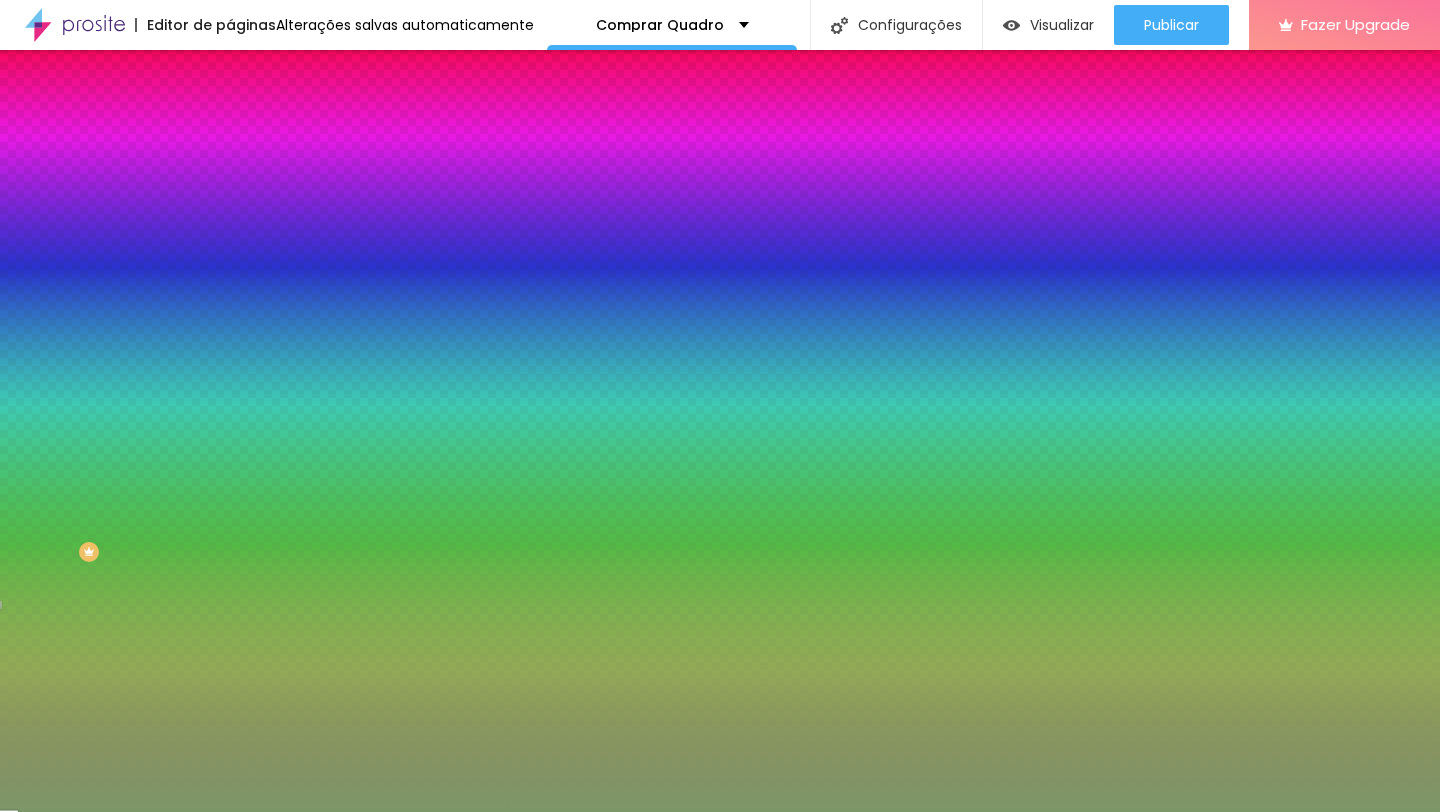 click at bounding box center (720, 406) 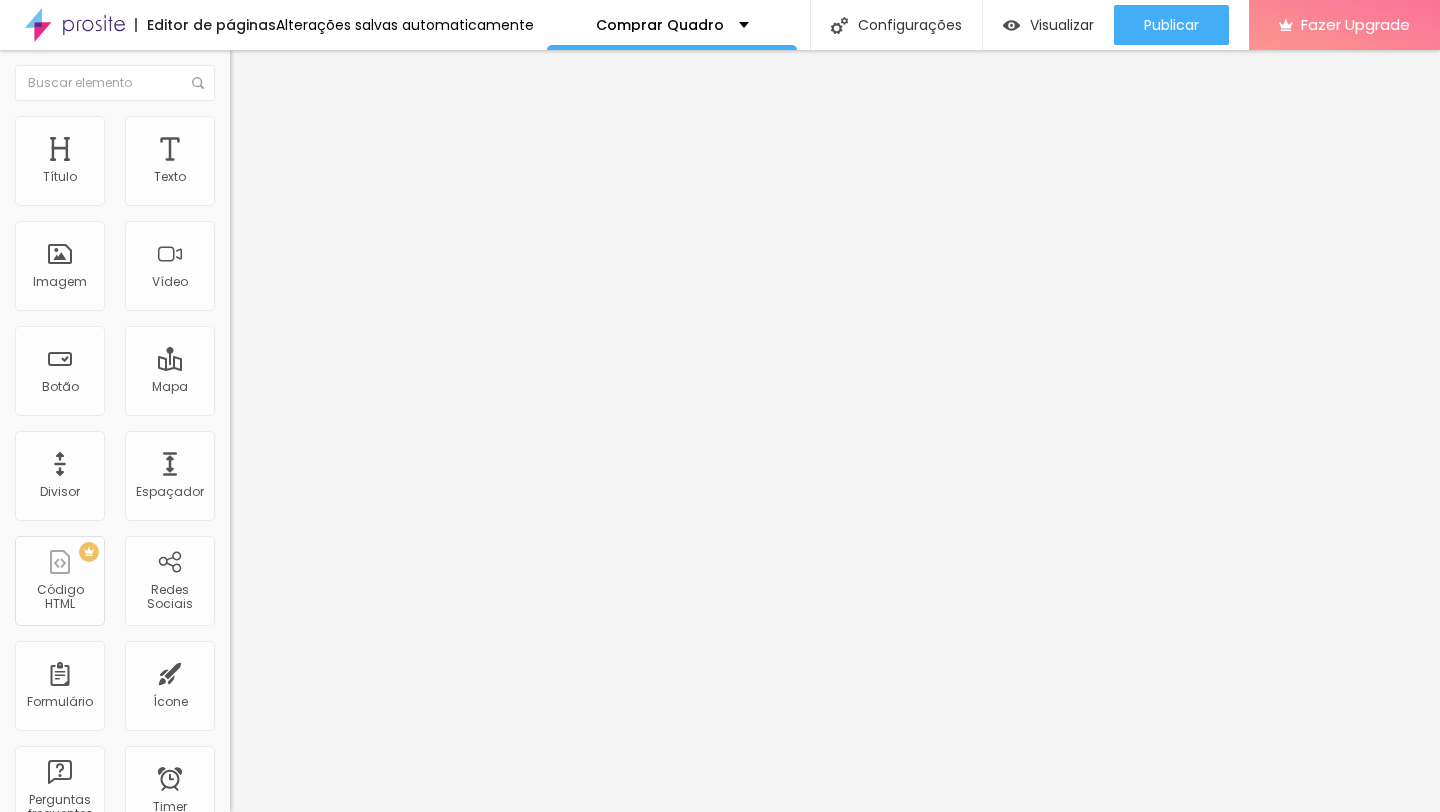 click on "Estilo" at bounding box center [263, 129] 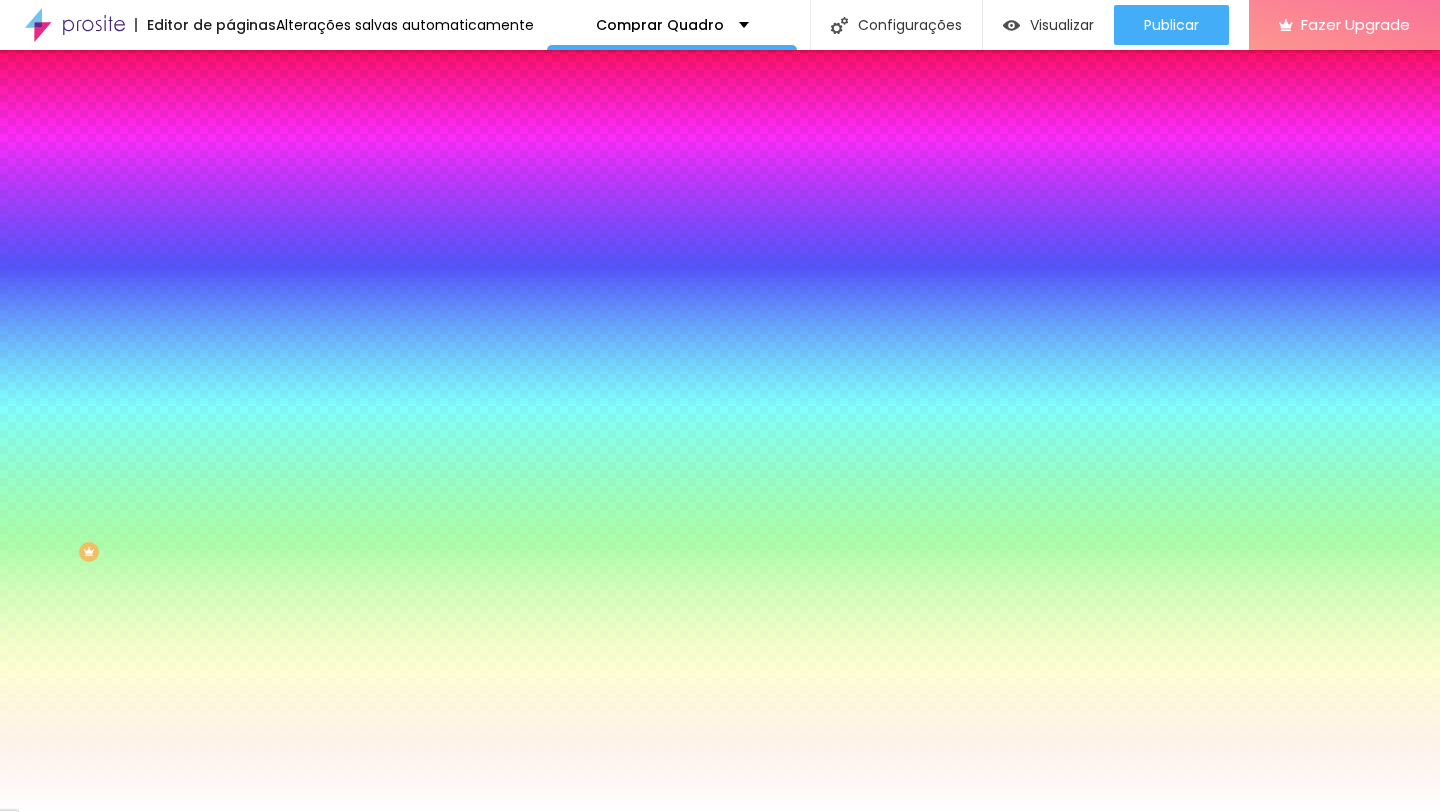 click at bounding box center (345, 191) 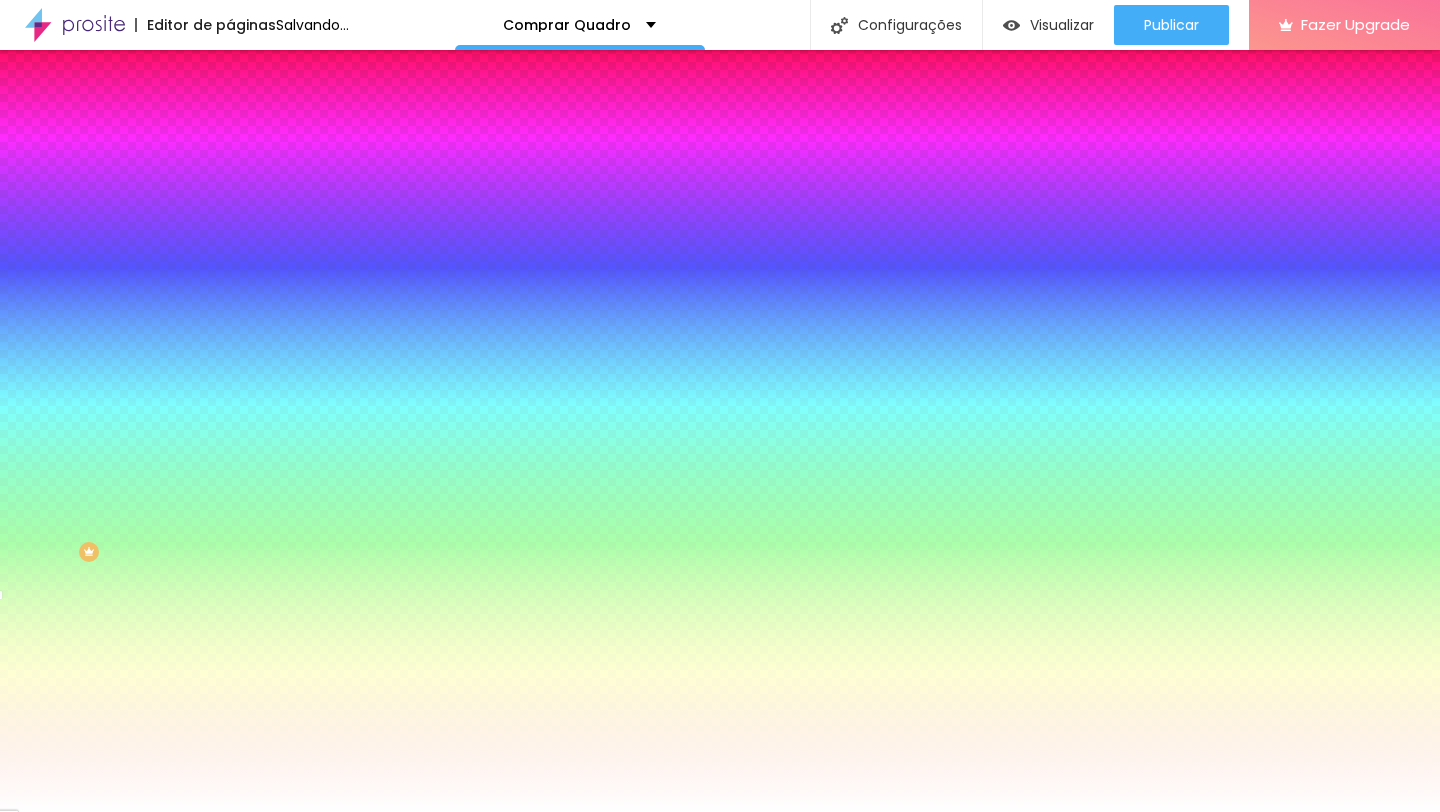 click at bounding box center [720, 406] 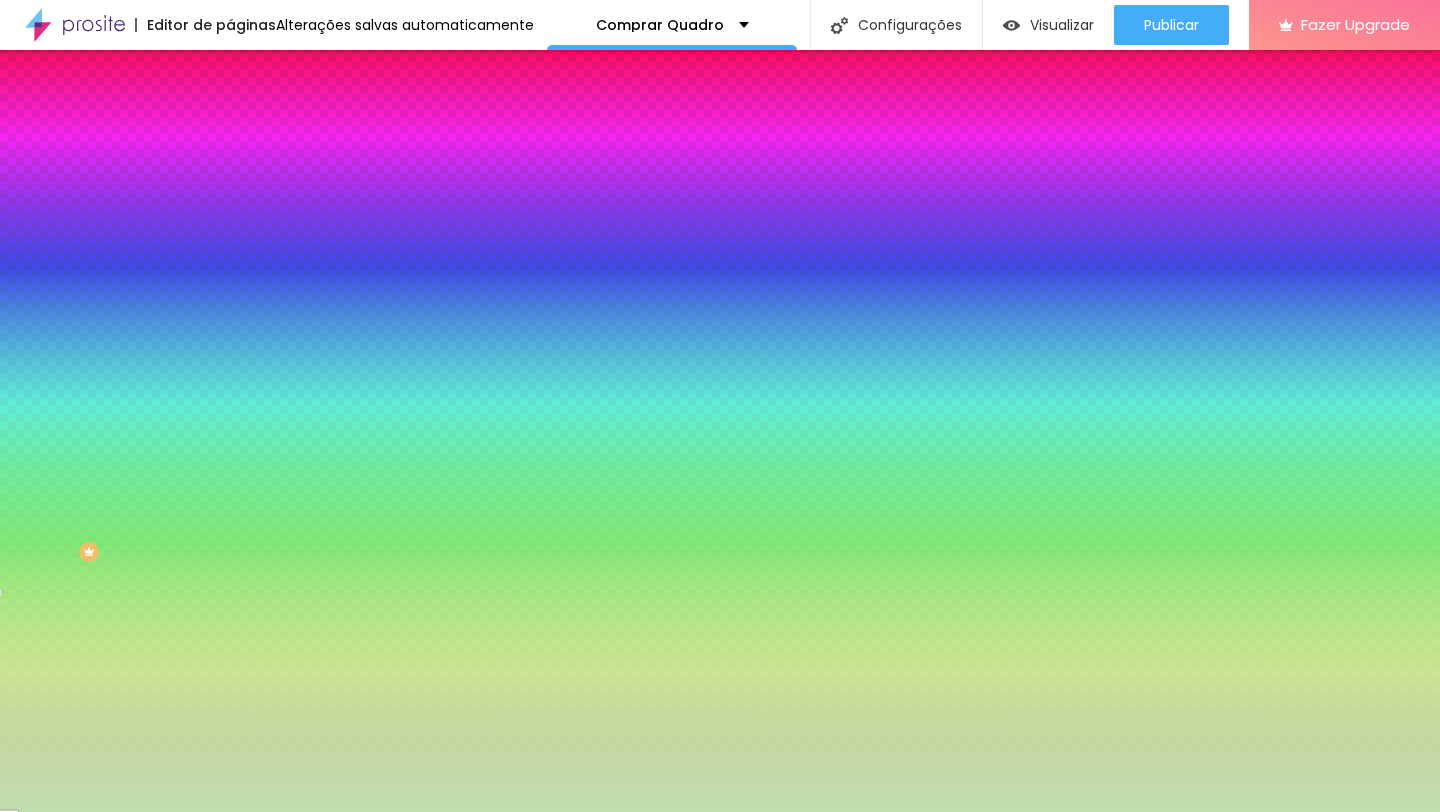 click at bounding box center (720, 406) 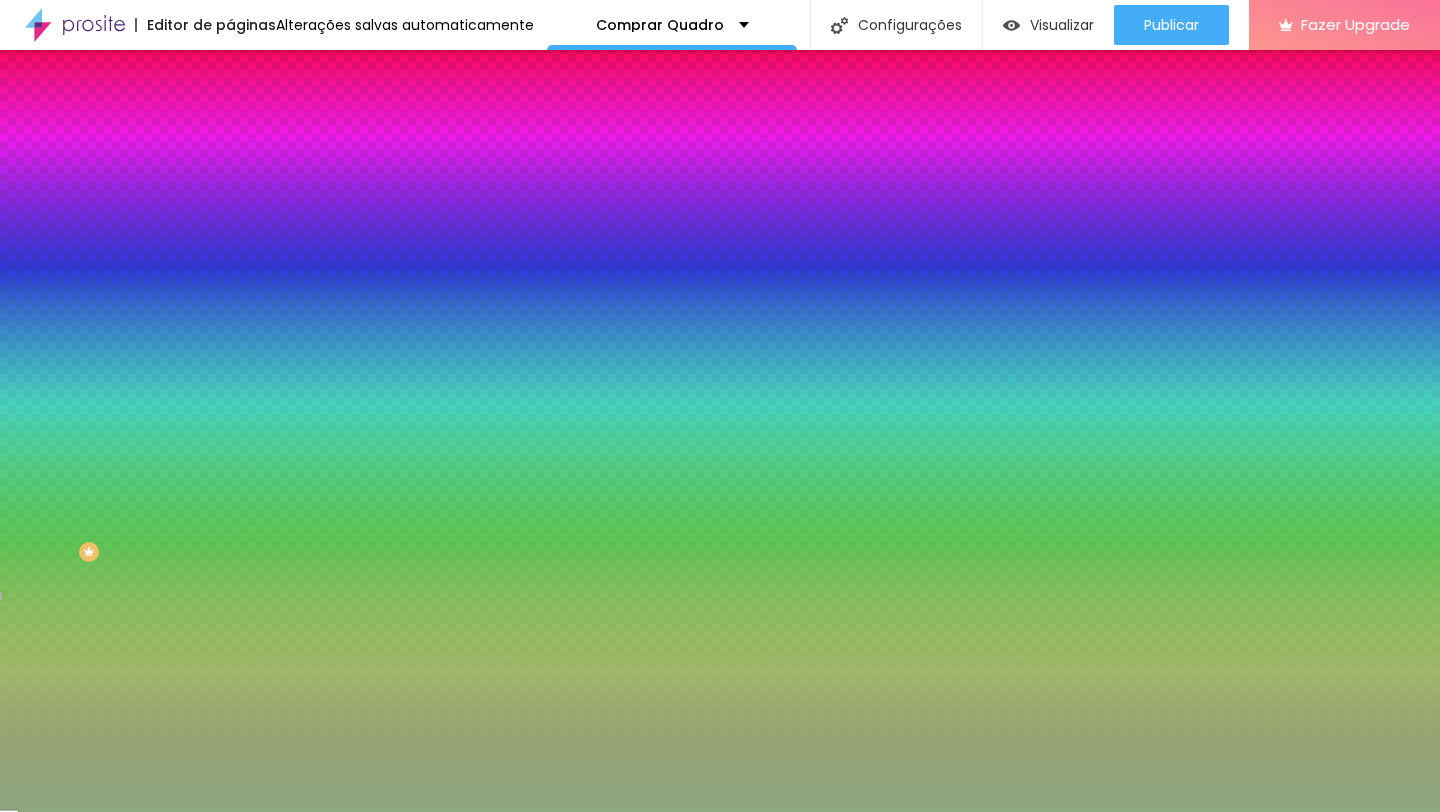 click at bounding box center [720, 406] 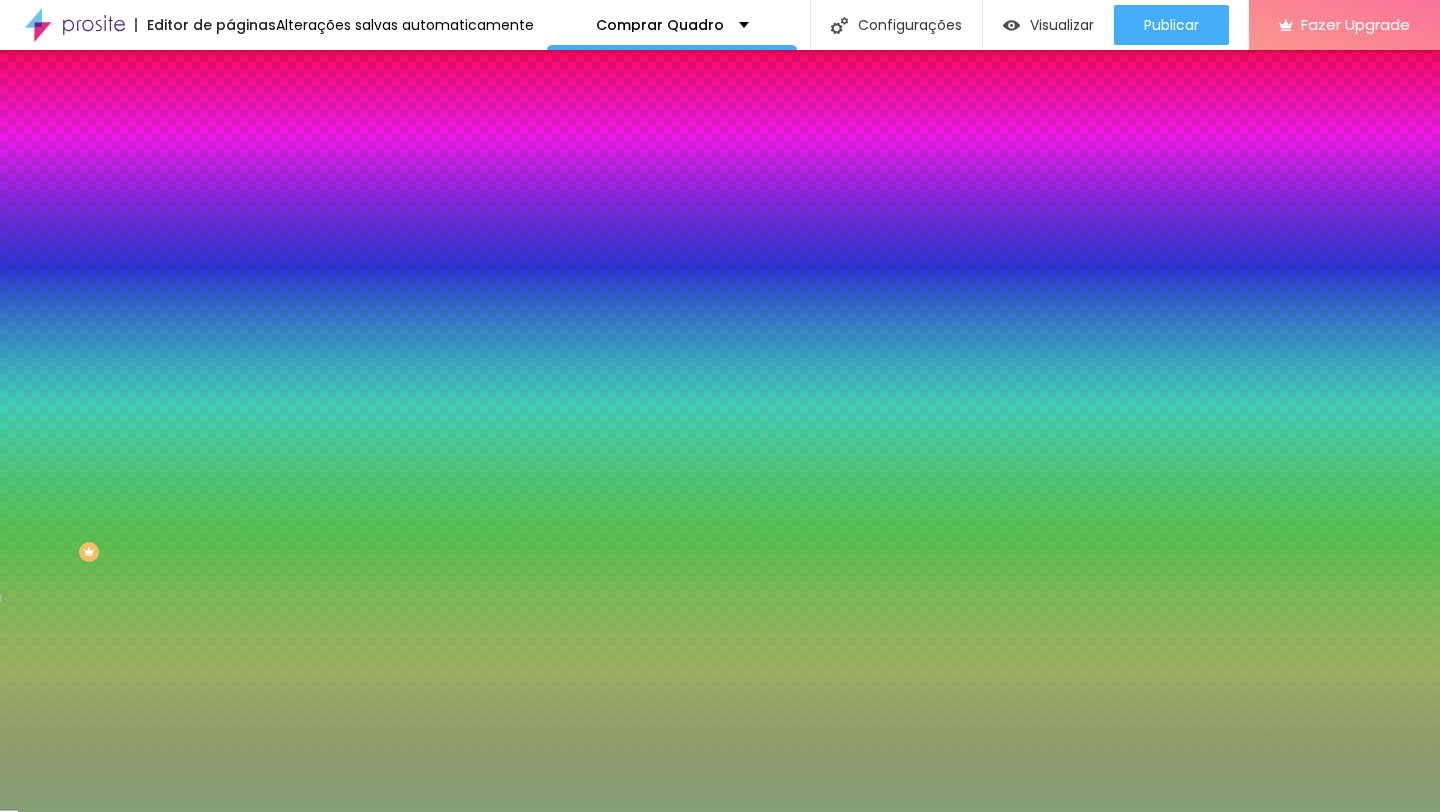 click 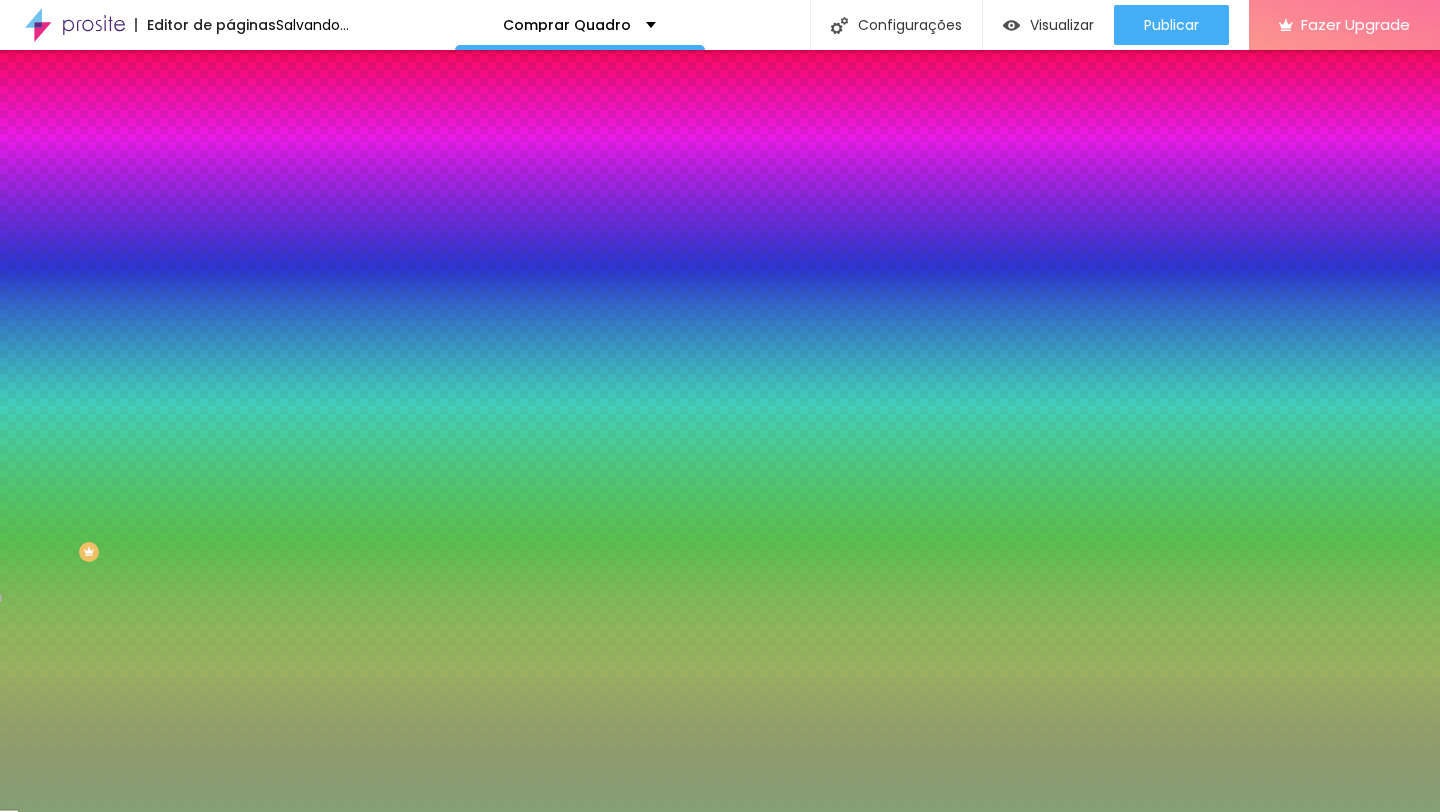 click 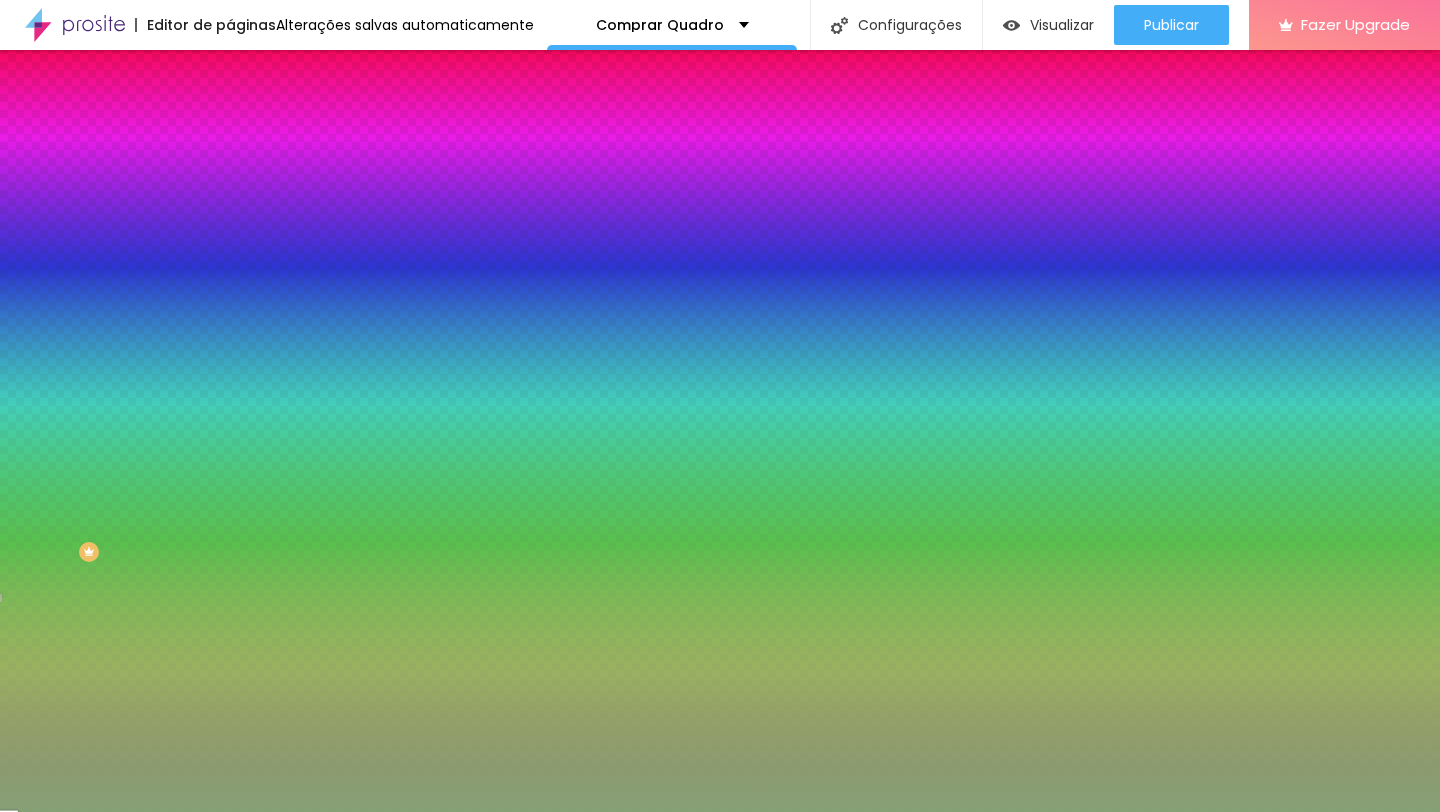 click at bounding box center [345, 326] 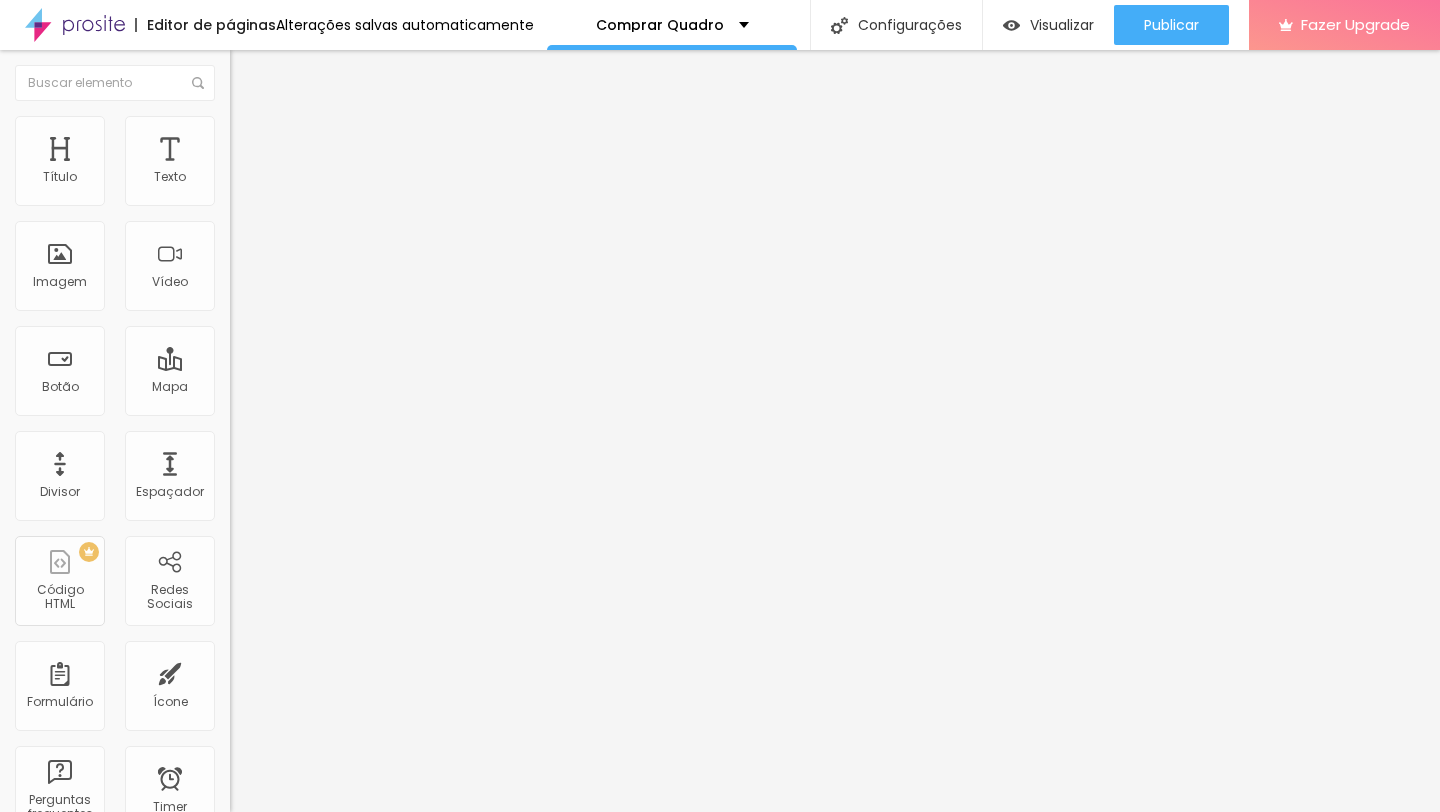 click on "Título Texto Imagem Vídeo Botão Mapa Divisor Espaçador   PREMIUM Código HTML Redes Sociais Formulário Ícone Perguntas frequentes Timer Botão de pagamento Botão do WhatsApp Novo Google Reviews" at bounding box center [115, 588] 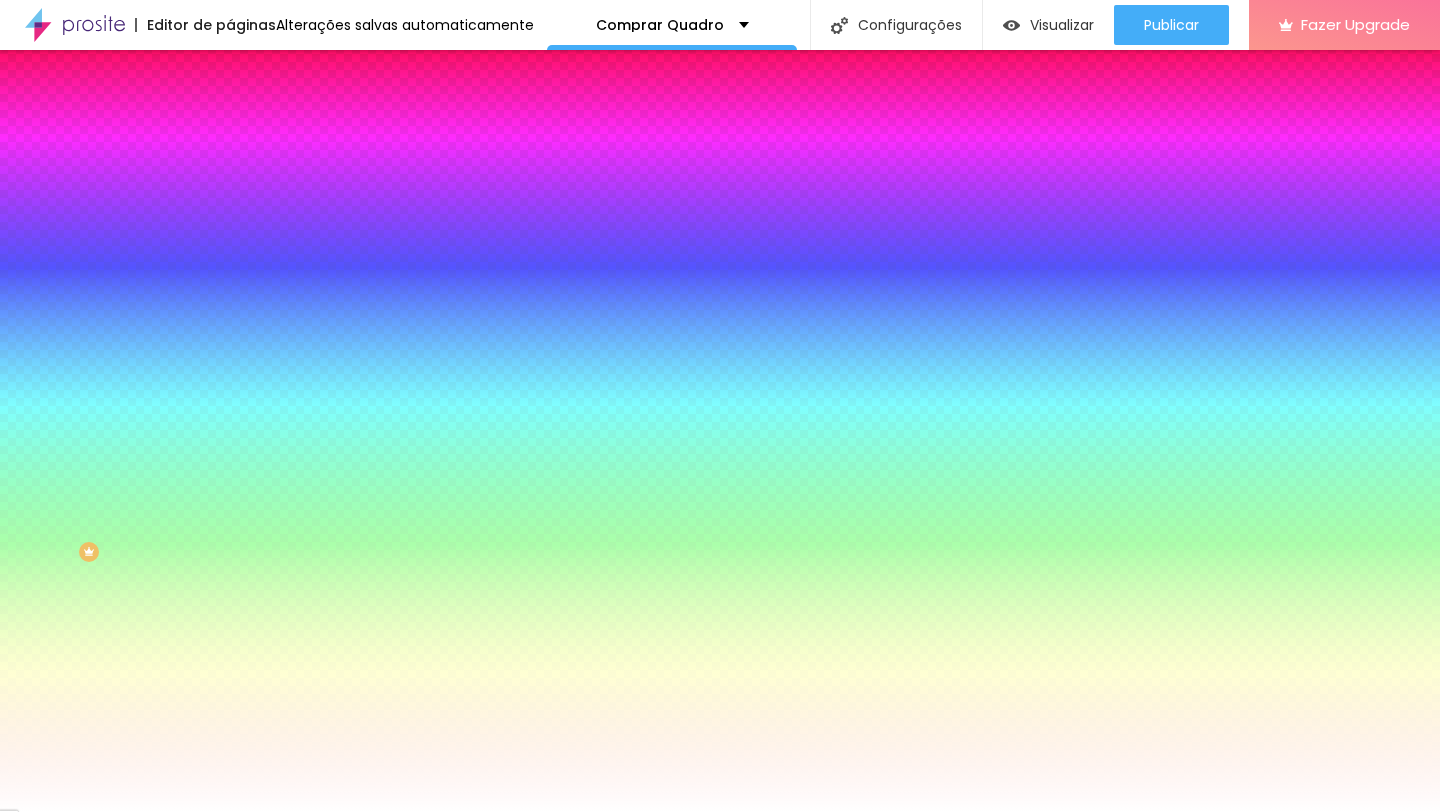 click at bounding box center [345, 272] 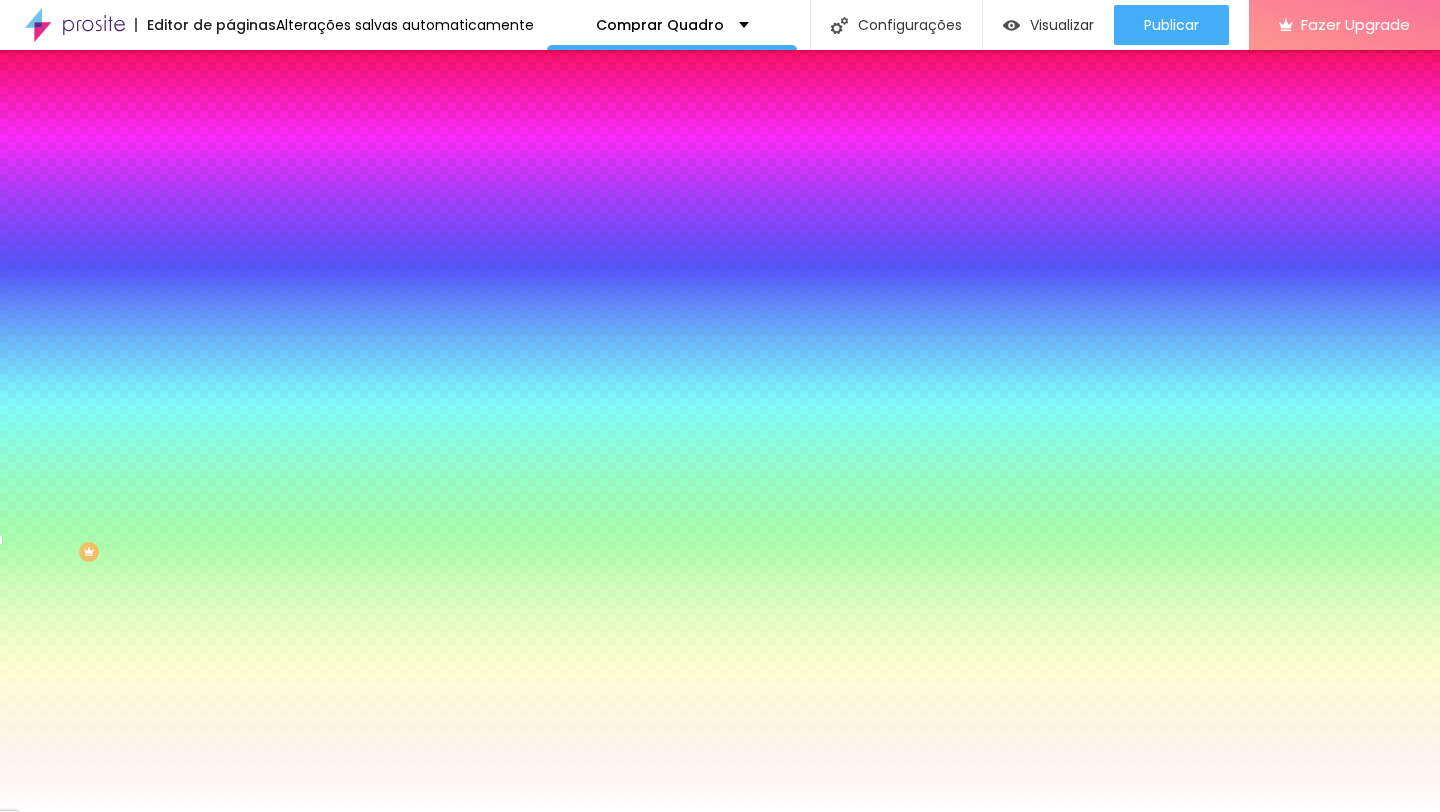 click at bounding box center [720, 406] 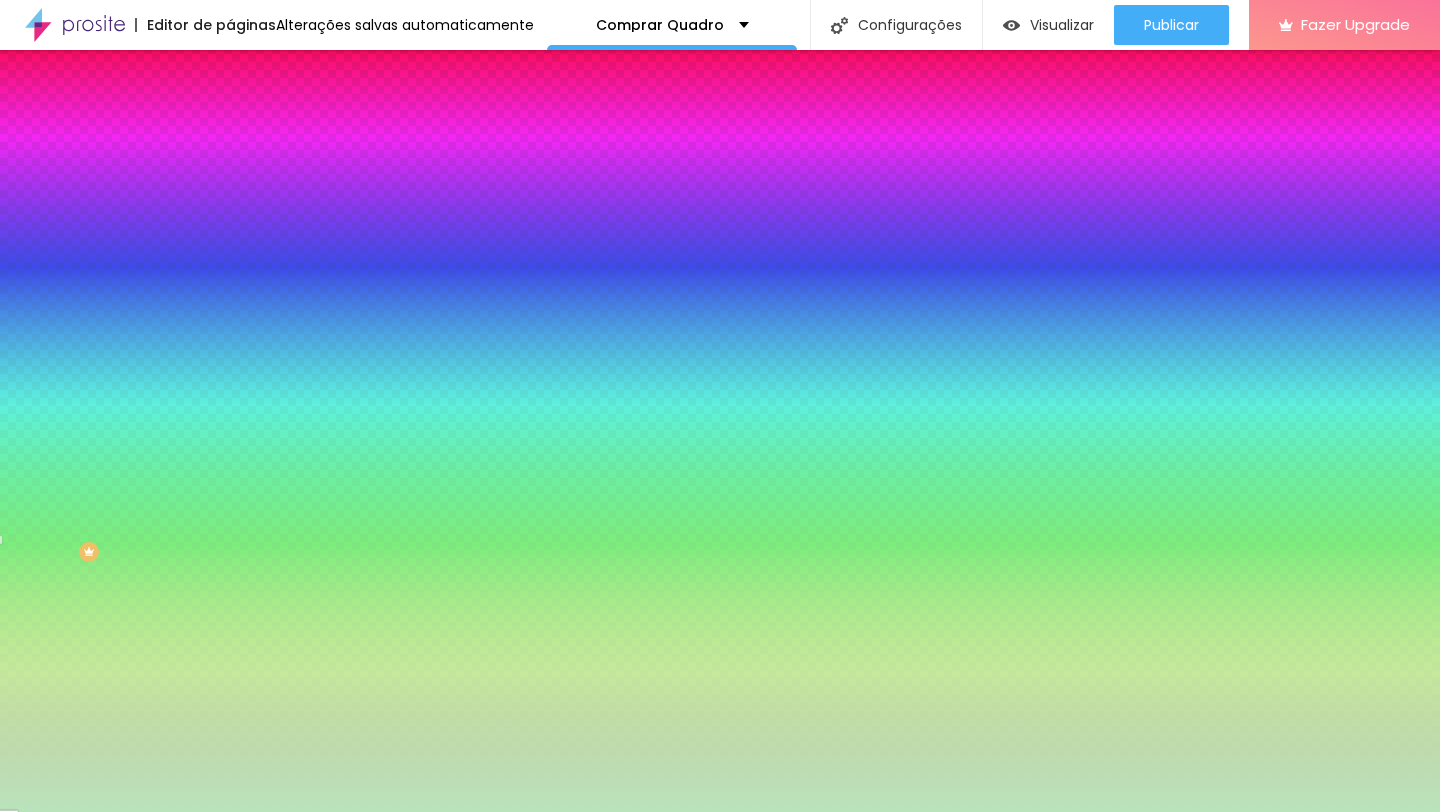 click at bounding box center [720, 406] 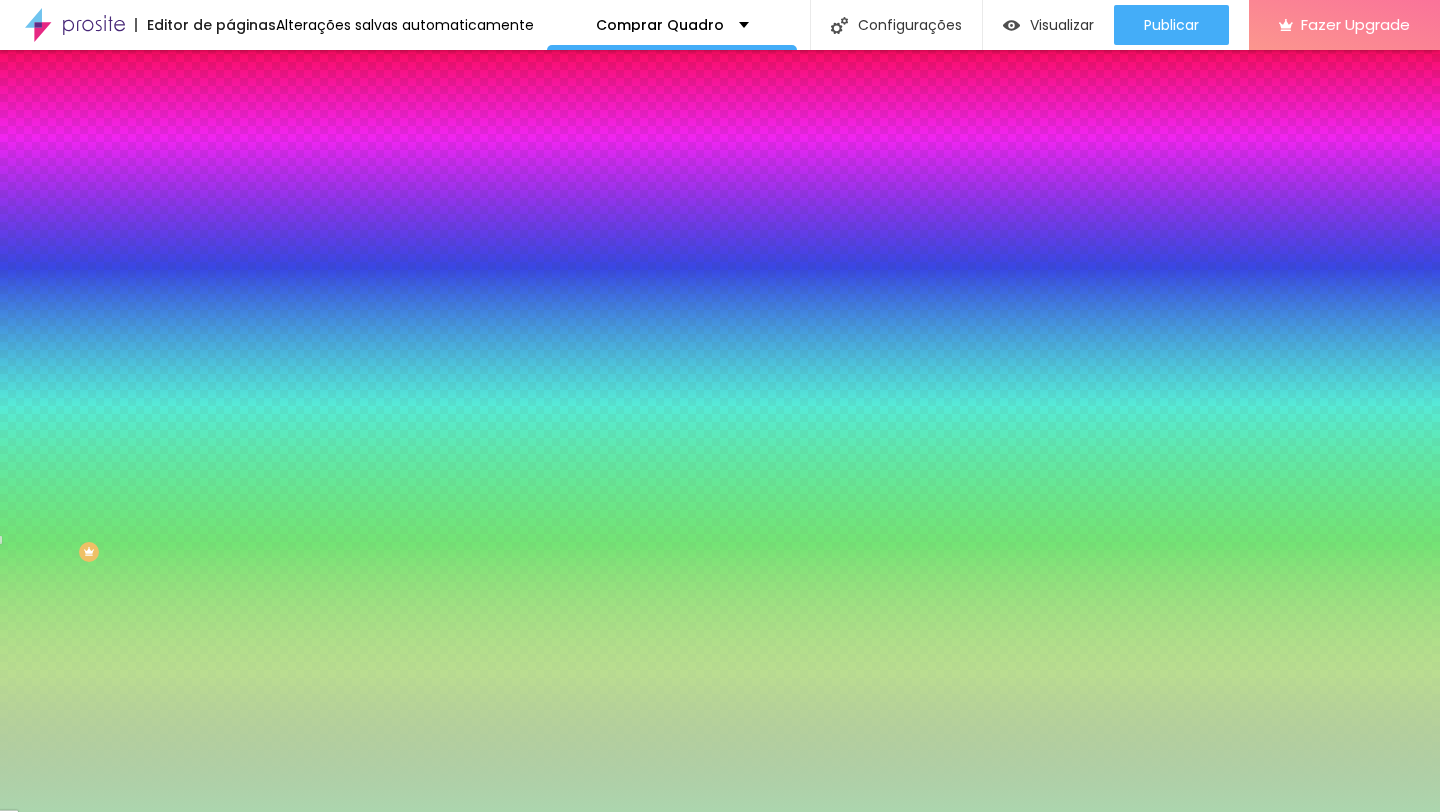 click at bounding box center (720, 406) 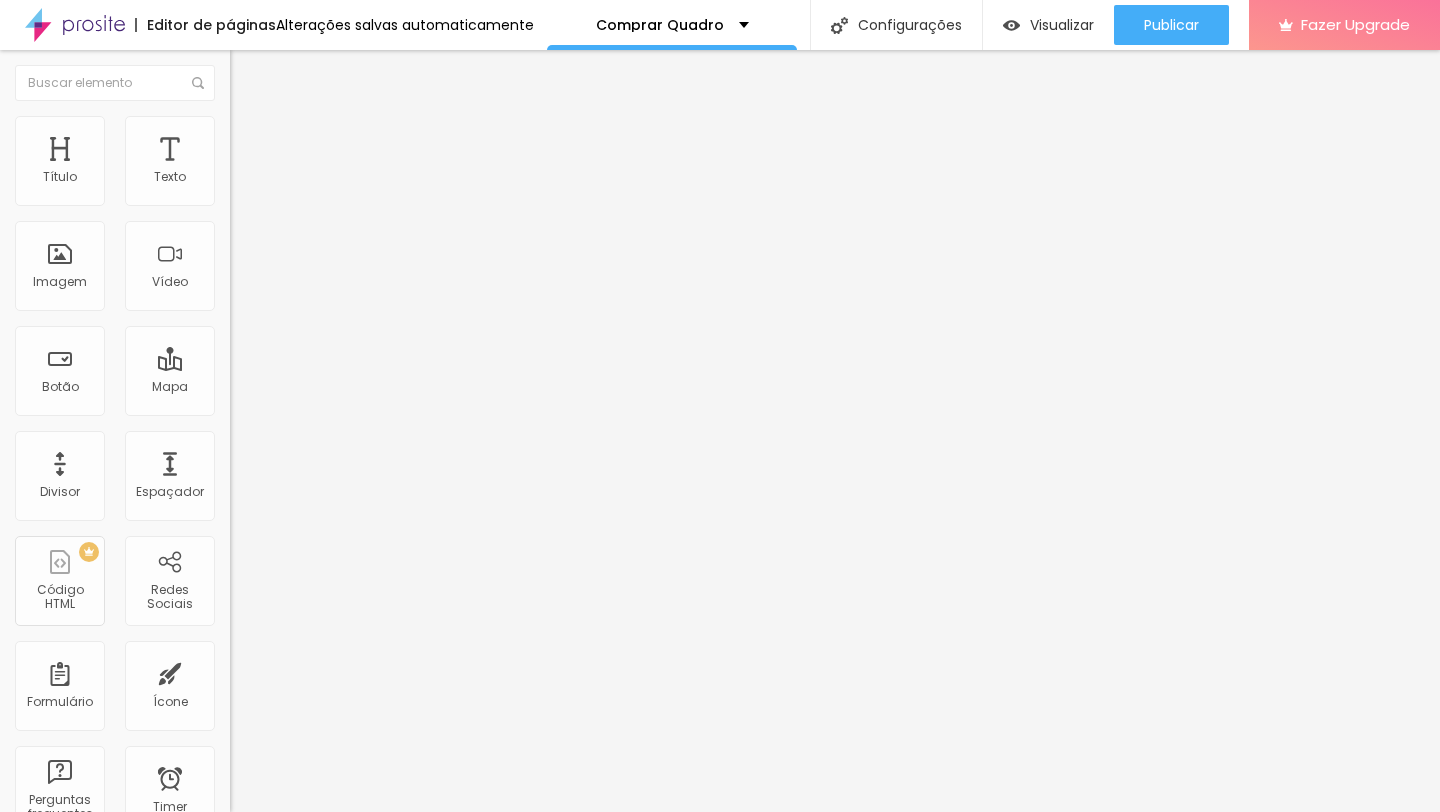 click on "Estilo" at bounding box center [263, 129] 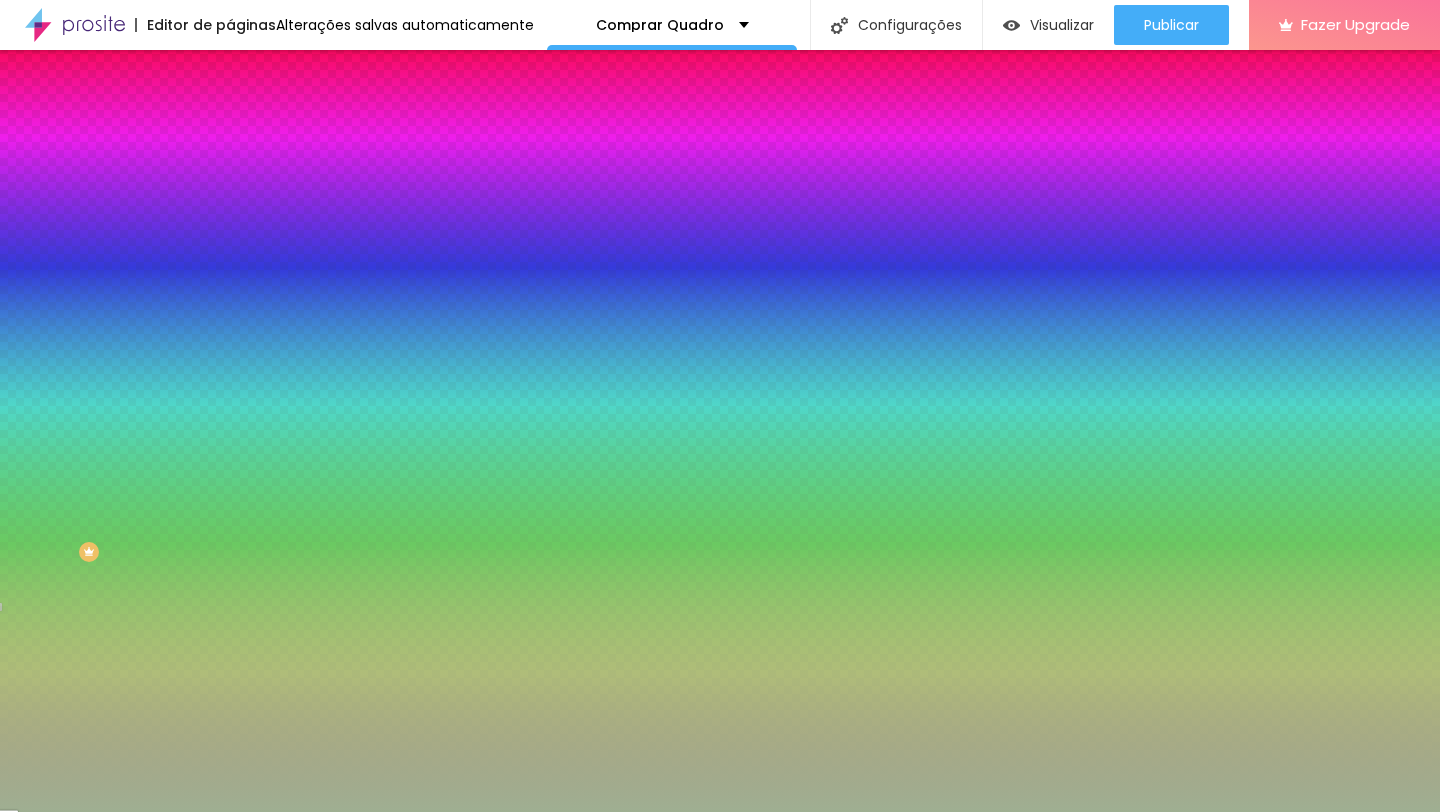 click 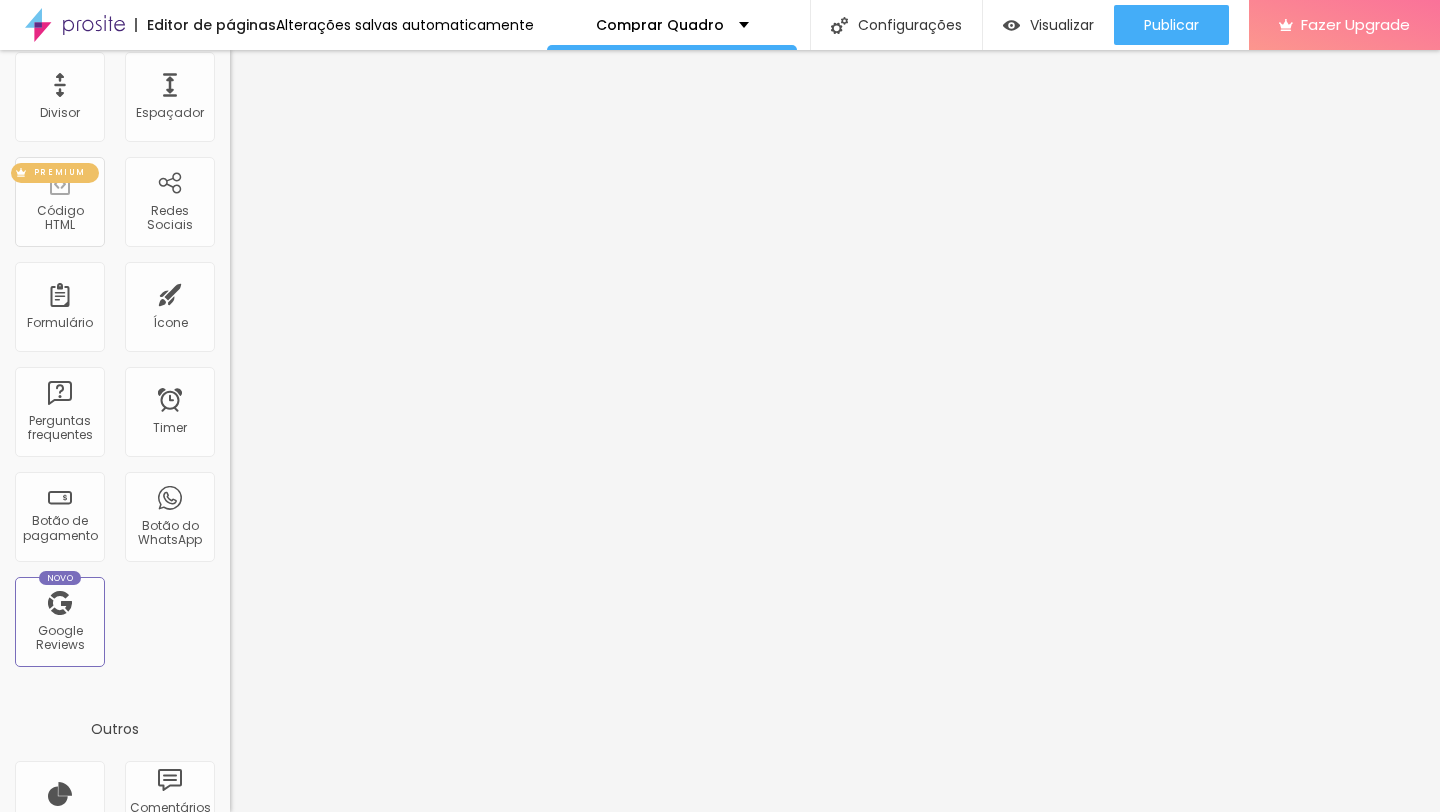 scroll, scrollTop: 381, scrollLeft: 0, axis: vertical 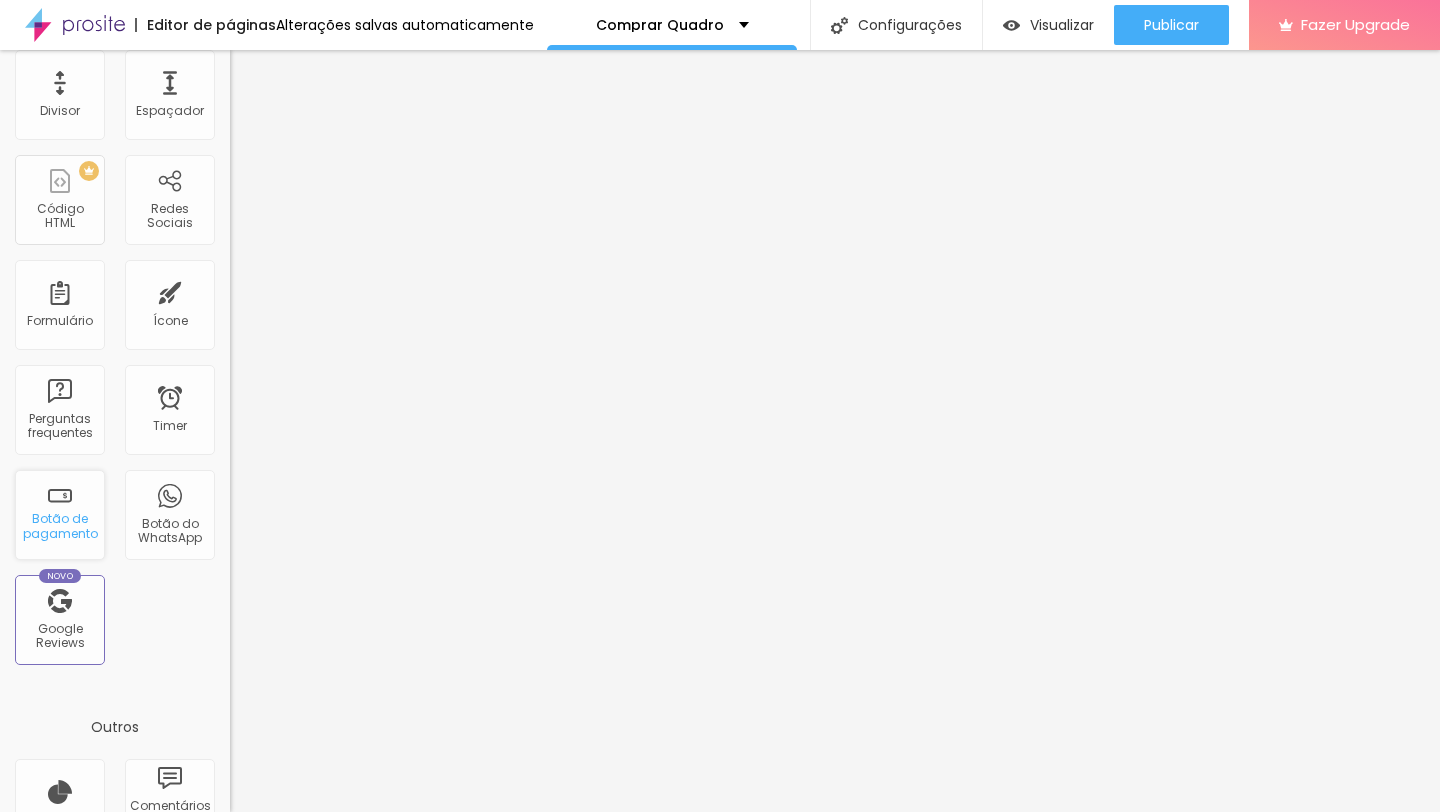 click on "Botão de pagamento" at bounding box center [59, 526] 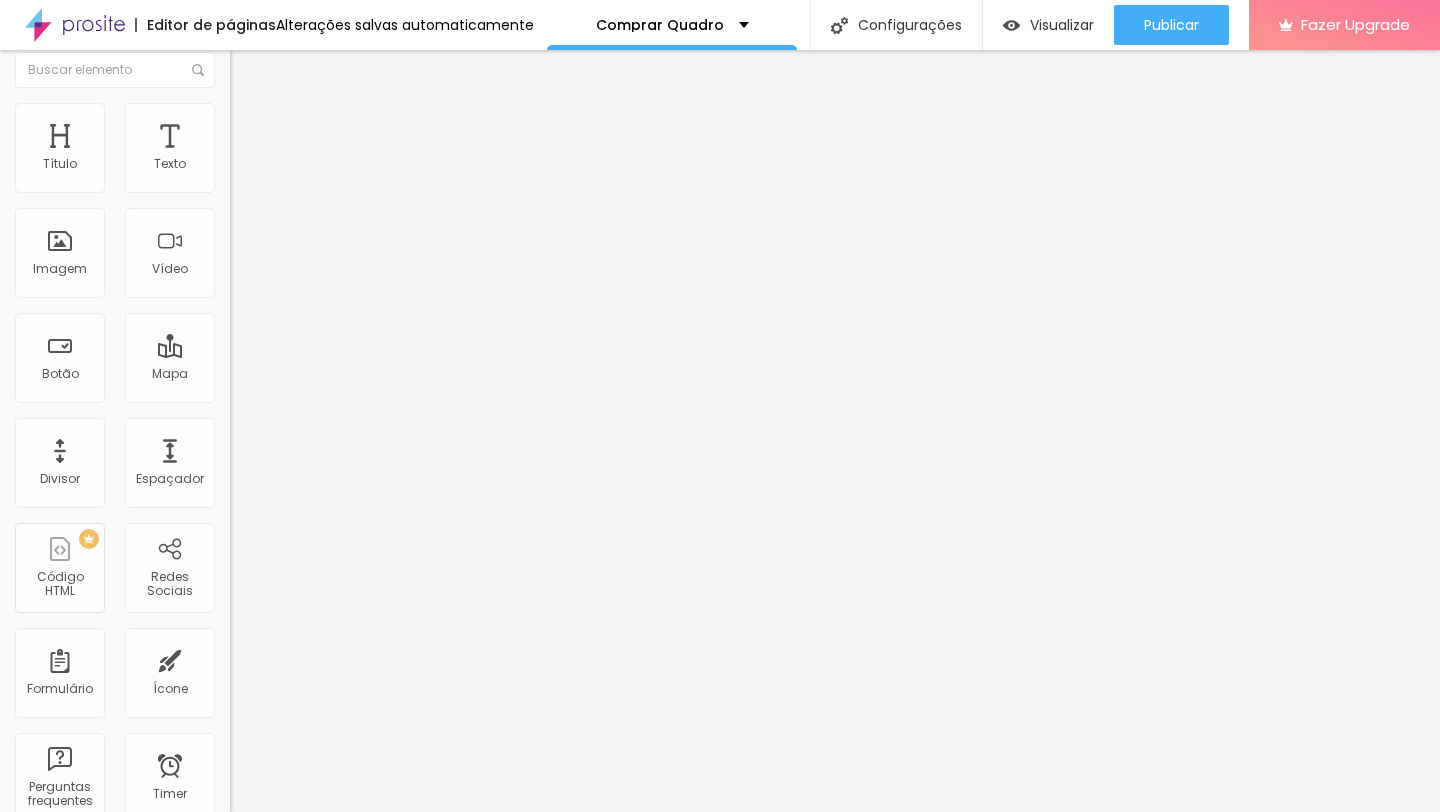 scroll, scrollTop: 0, scrollLeft: 0, axis: both 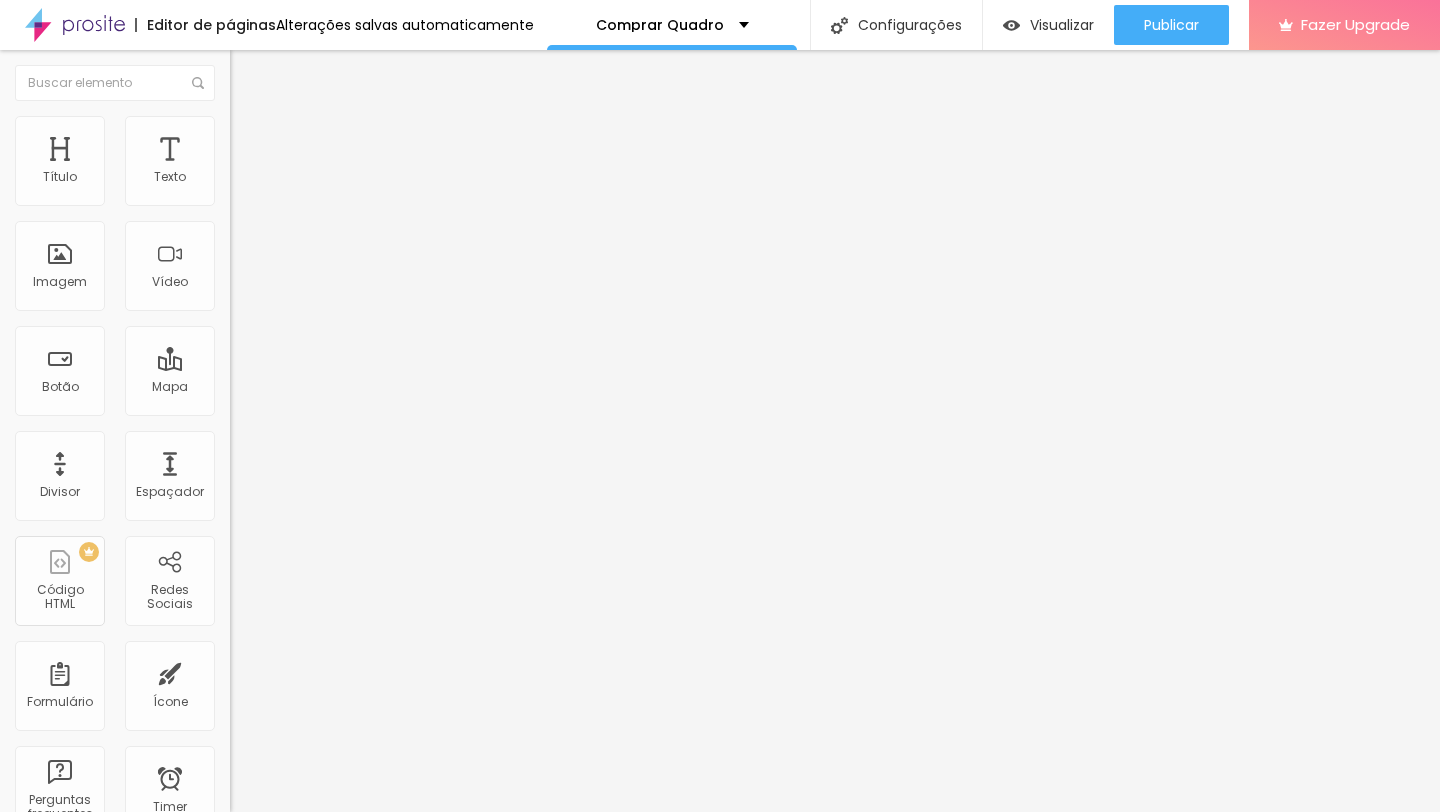 click on "Quadro 60x80 - Cachoeira do buracão (Moldura Preta)" at bounding box center (345, 181) 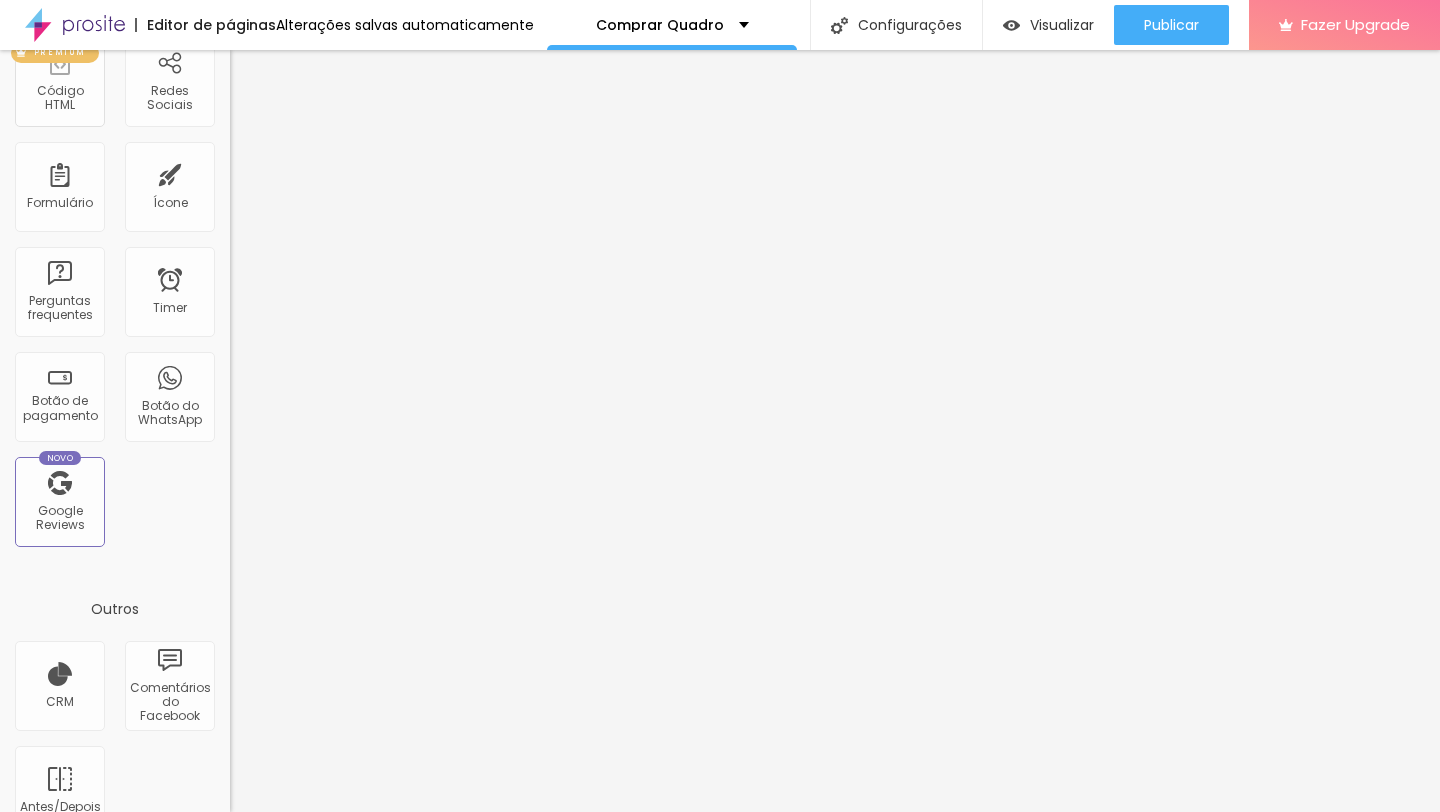 scroll, scrollTop: 538, scrollLeft: 0, axis: vertical 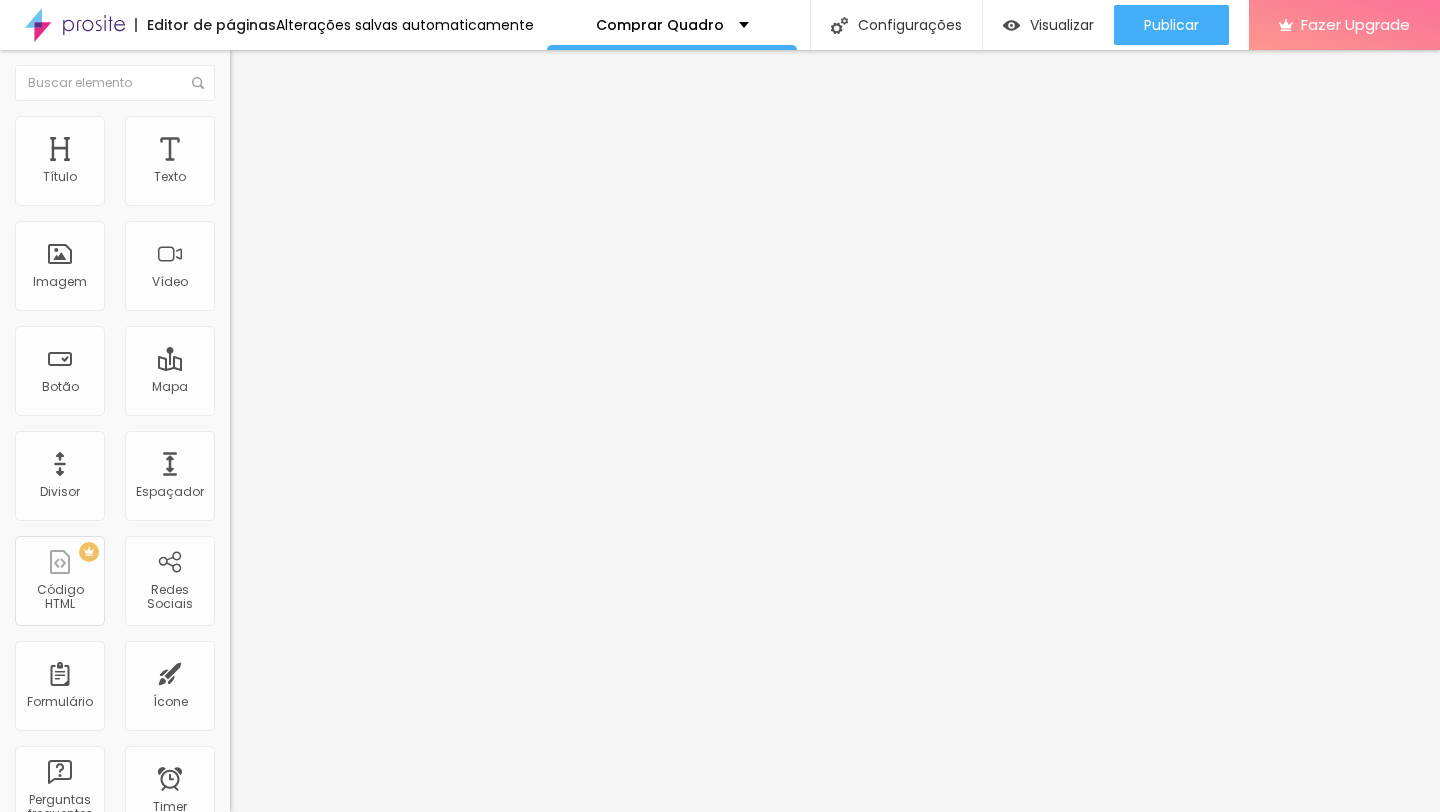 click on "Trocar imagem" at bounding box center [284, 163] 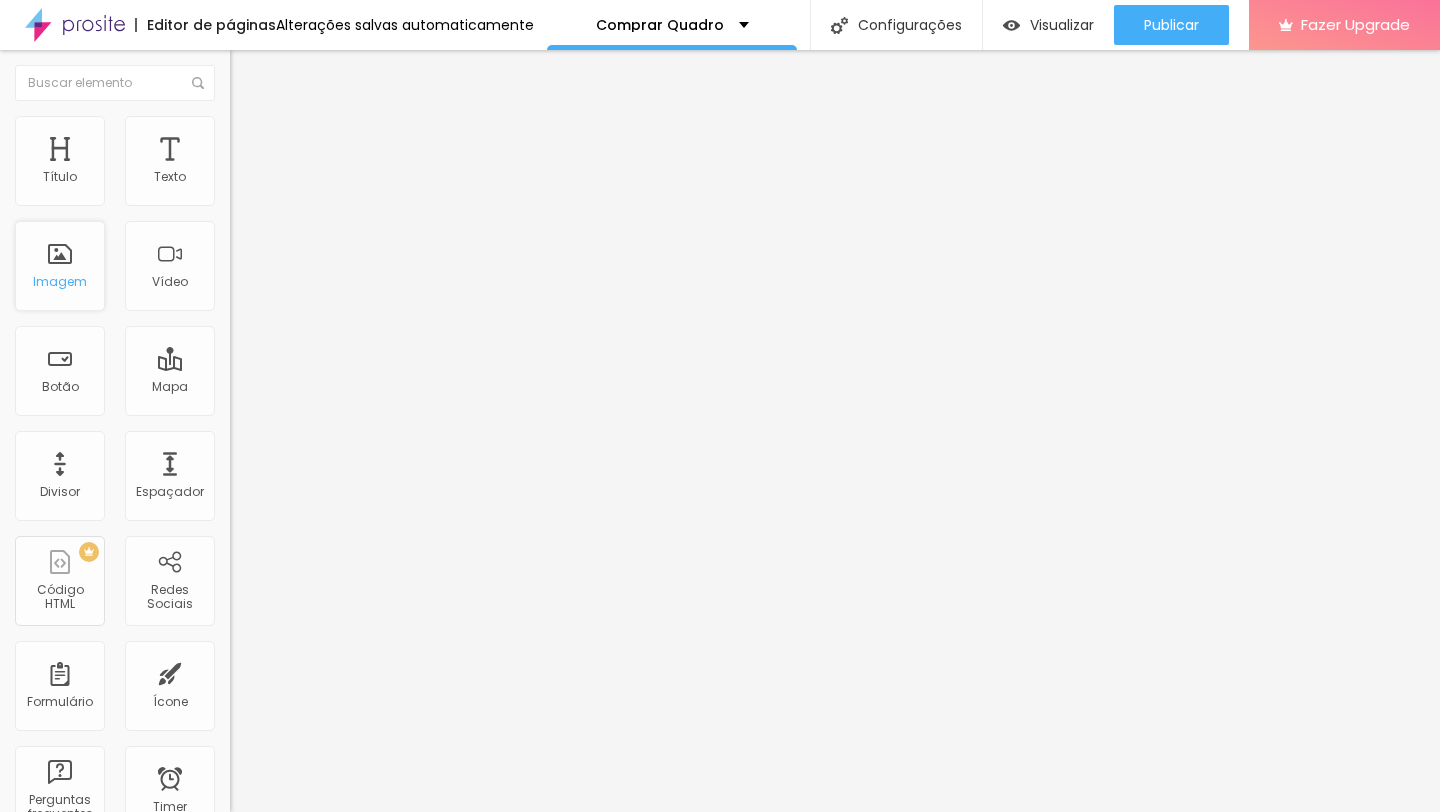 click on "Imagem" at bounding box center [60, 266] 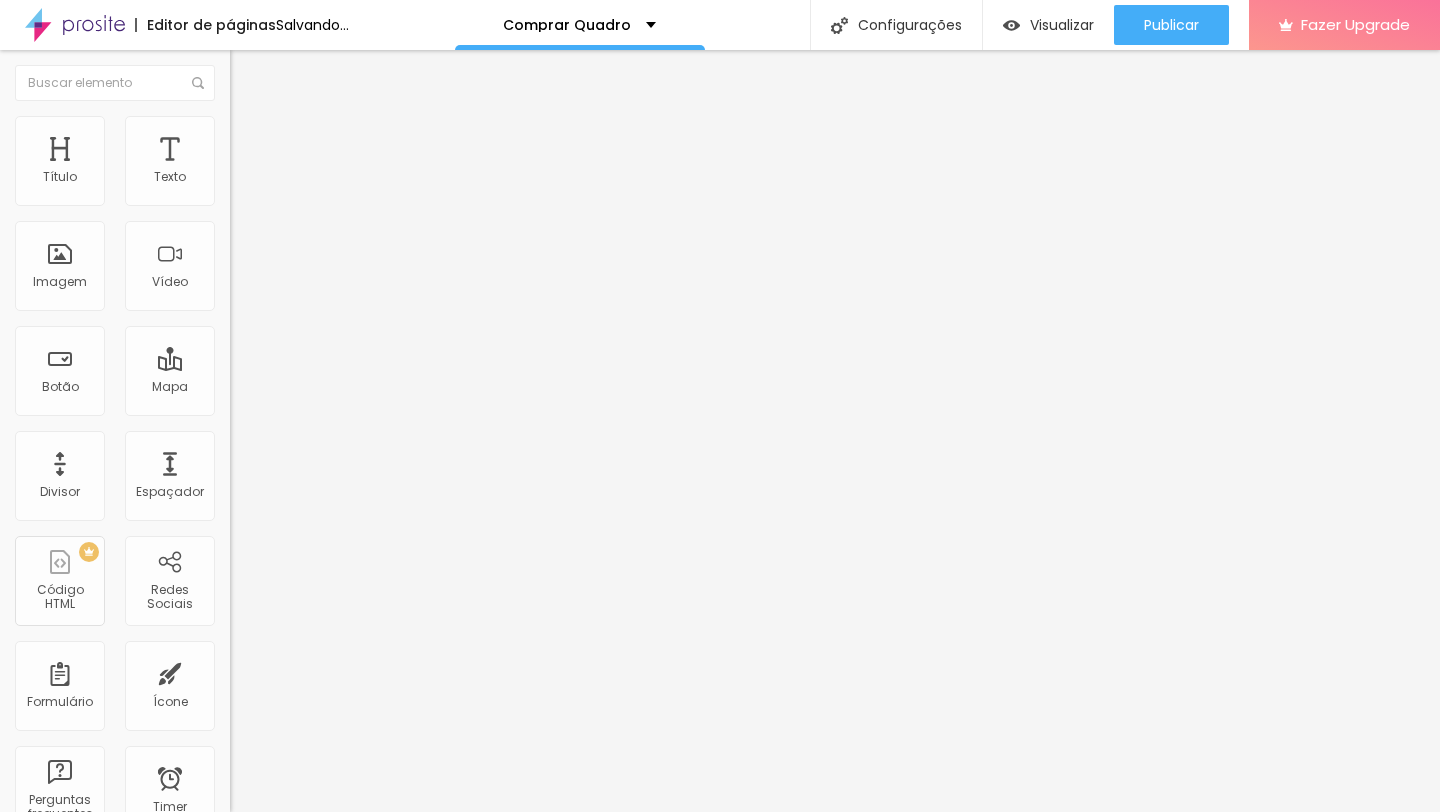 click on "Trocar imagem" at bounding box center (284, 163) 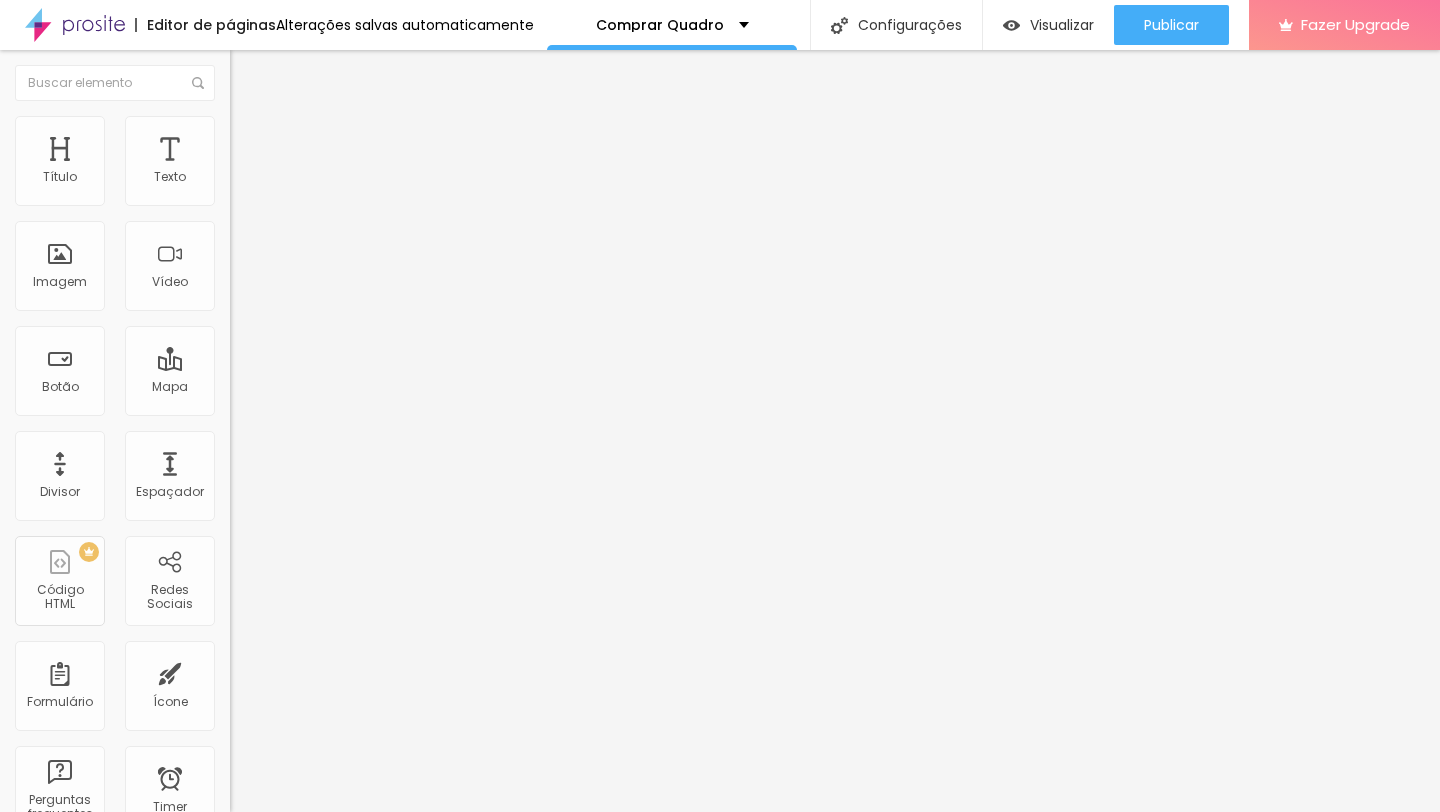 click at bounding box center [720, 1011] 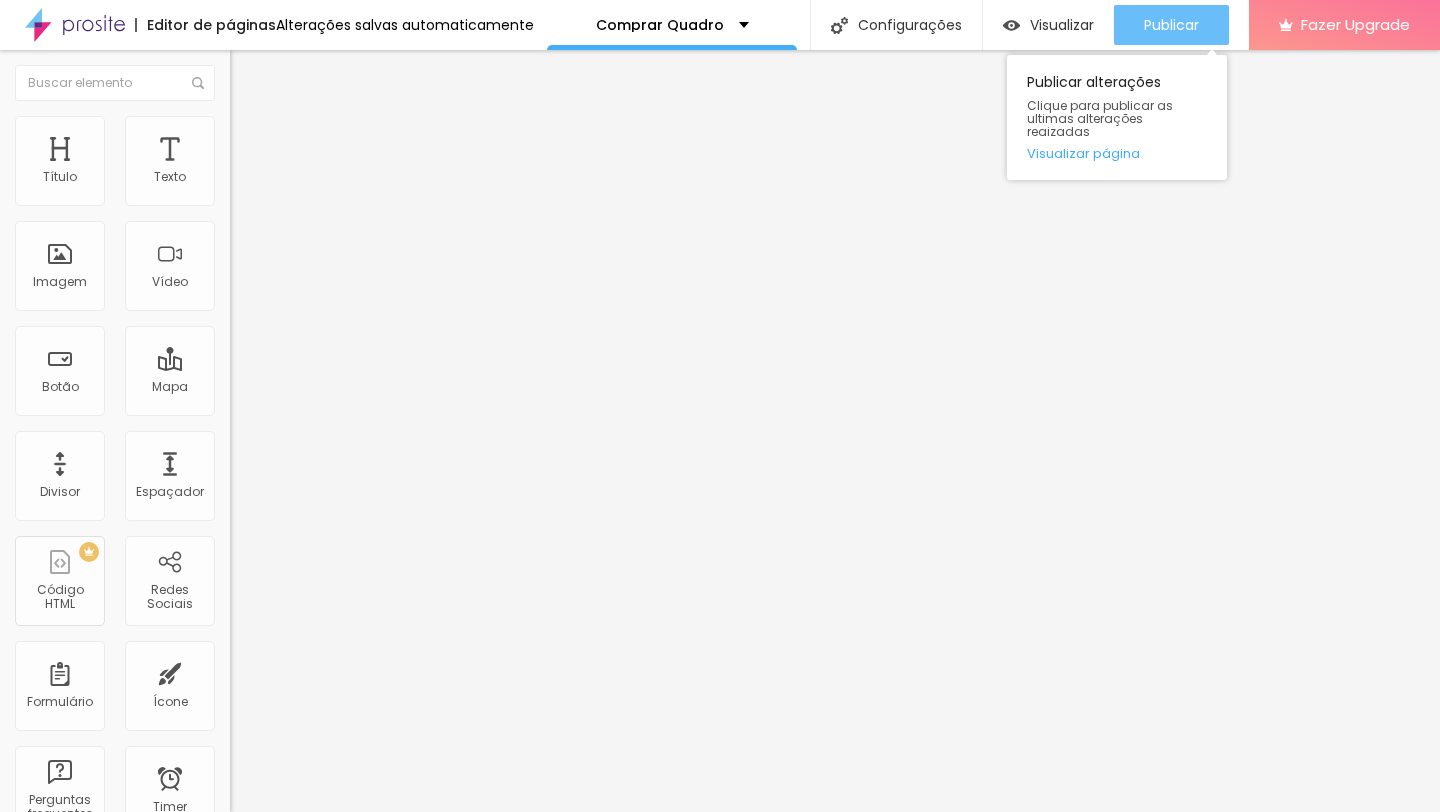 click on "Publicar" at bounding box center (1171, 25) 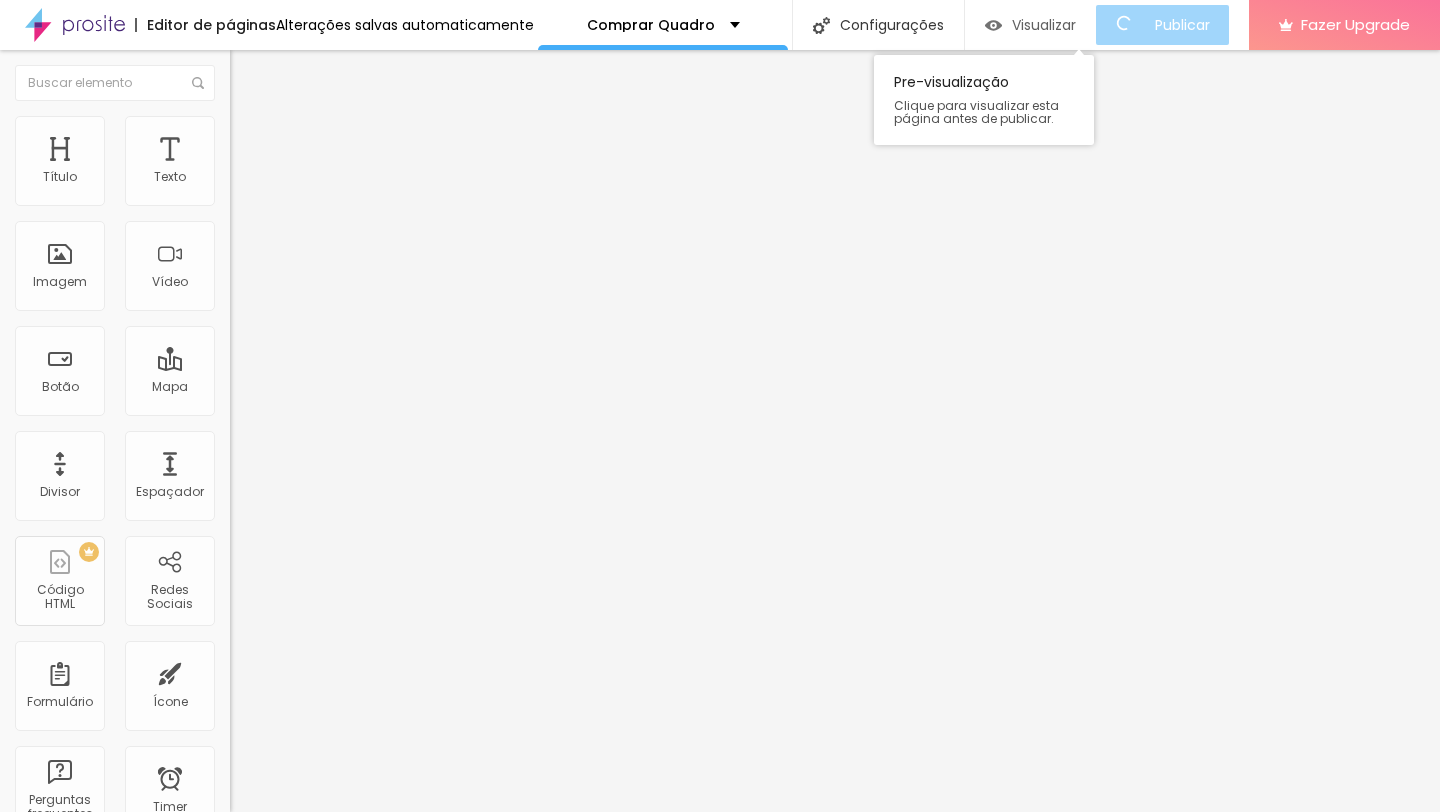 click on "Visualizar" at bounding box center (1044, 25) 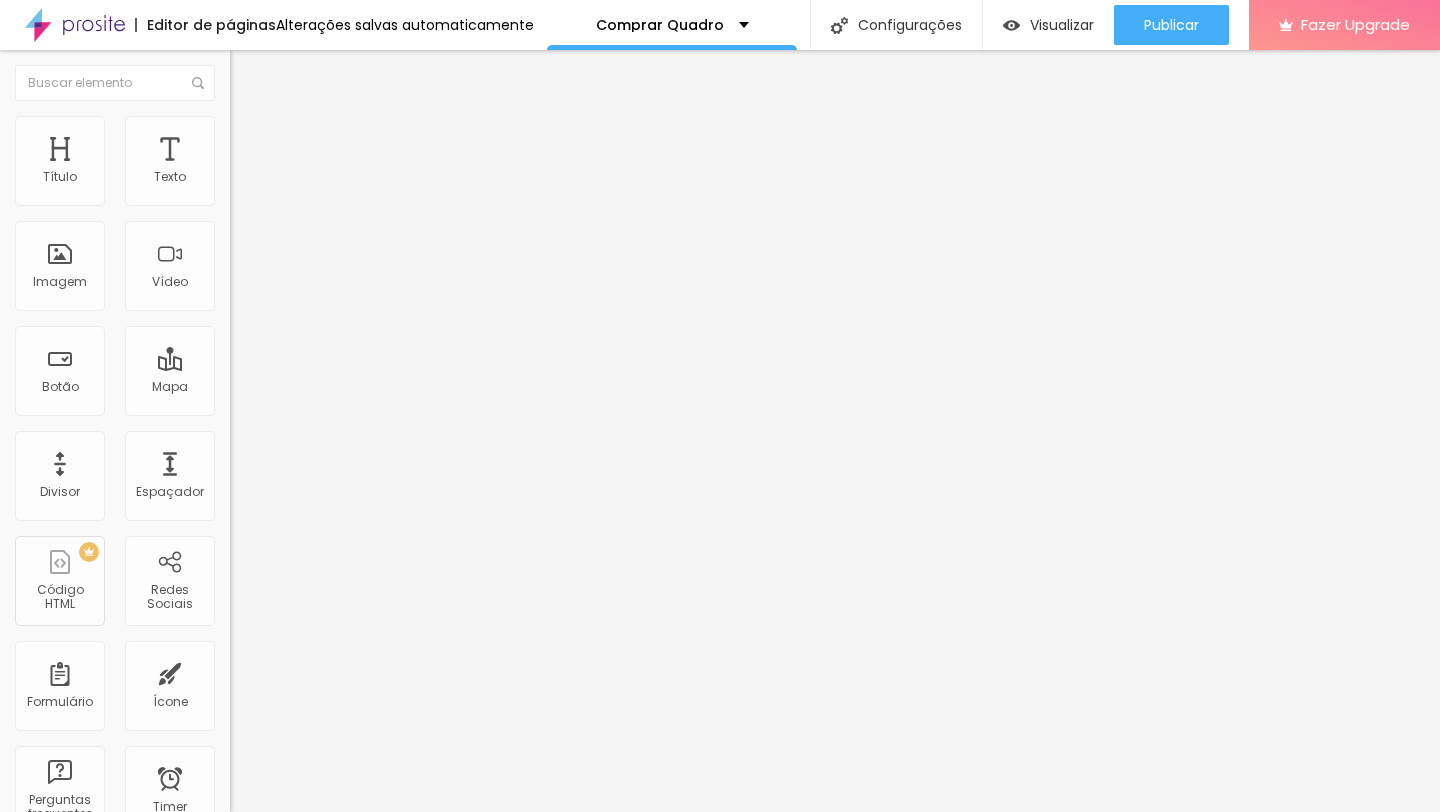 click at bounding box center [253, 73] 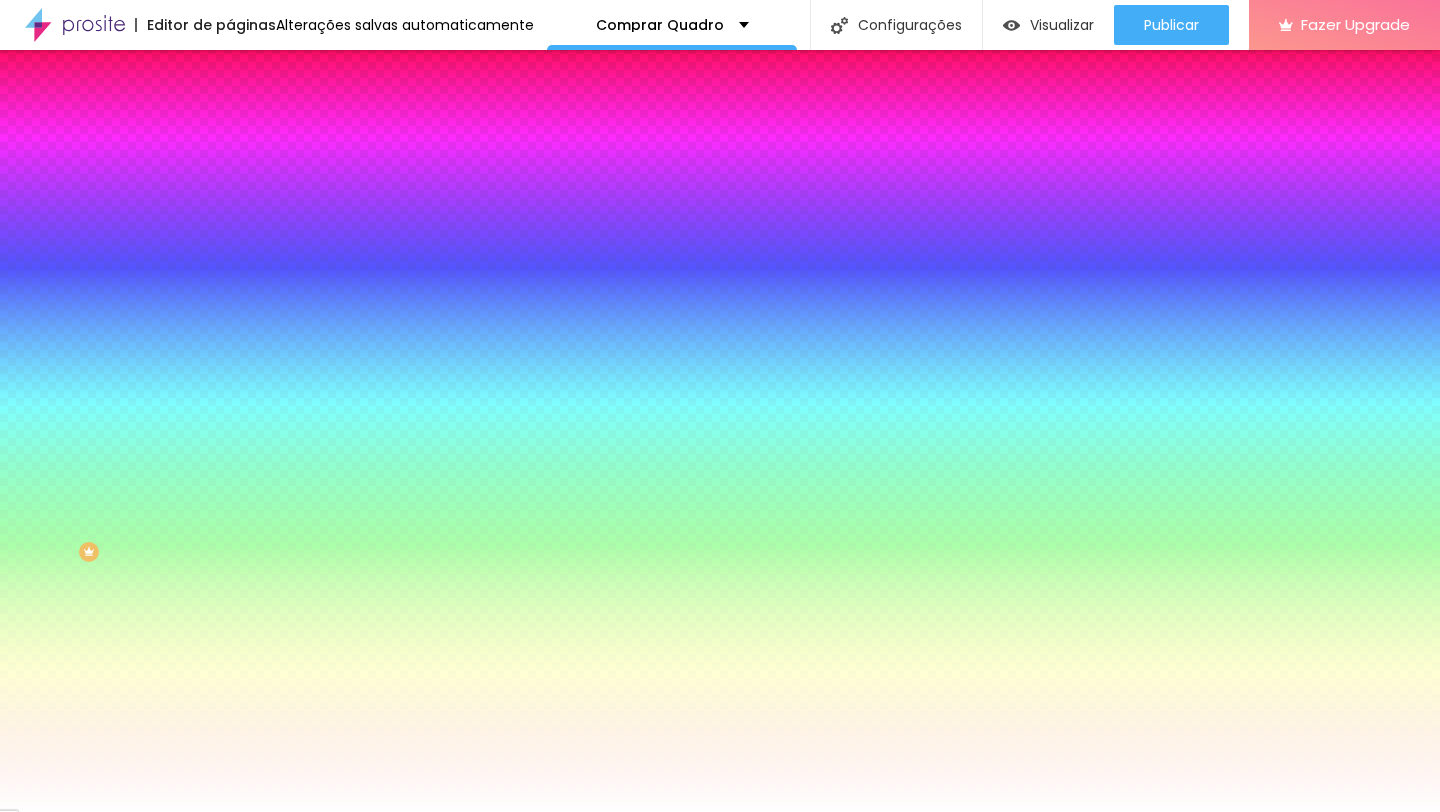 click at bounding box center [345, 272] 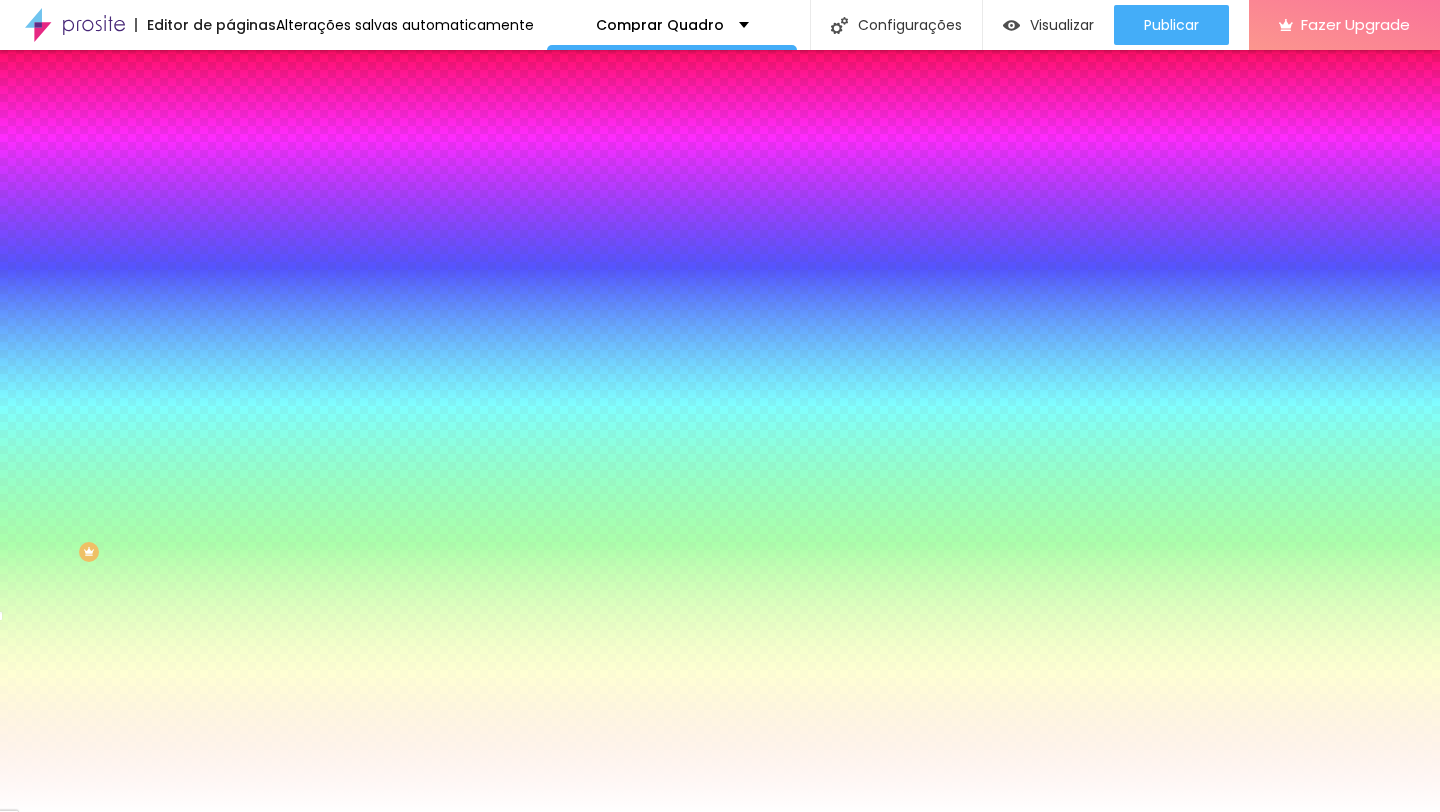 click at bounding box center [720, 406] 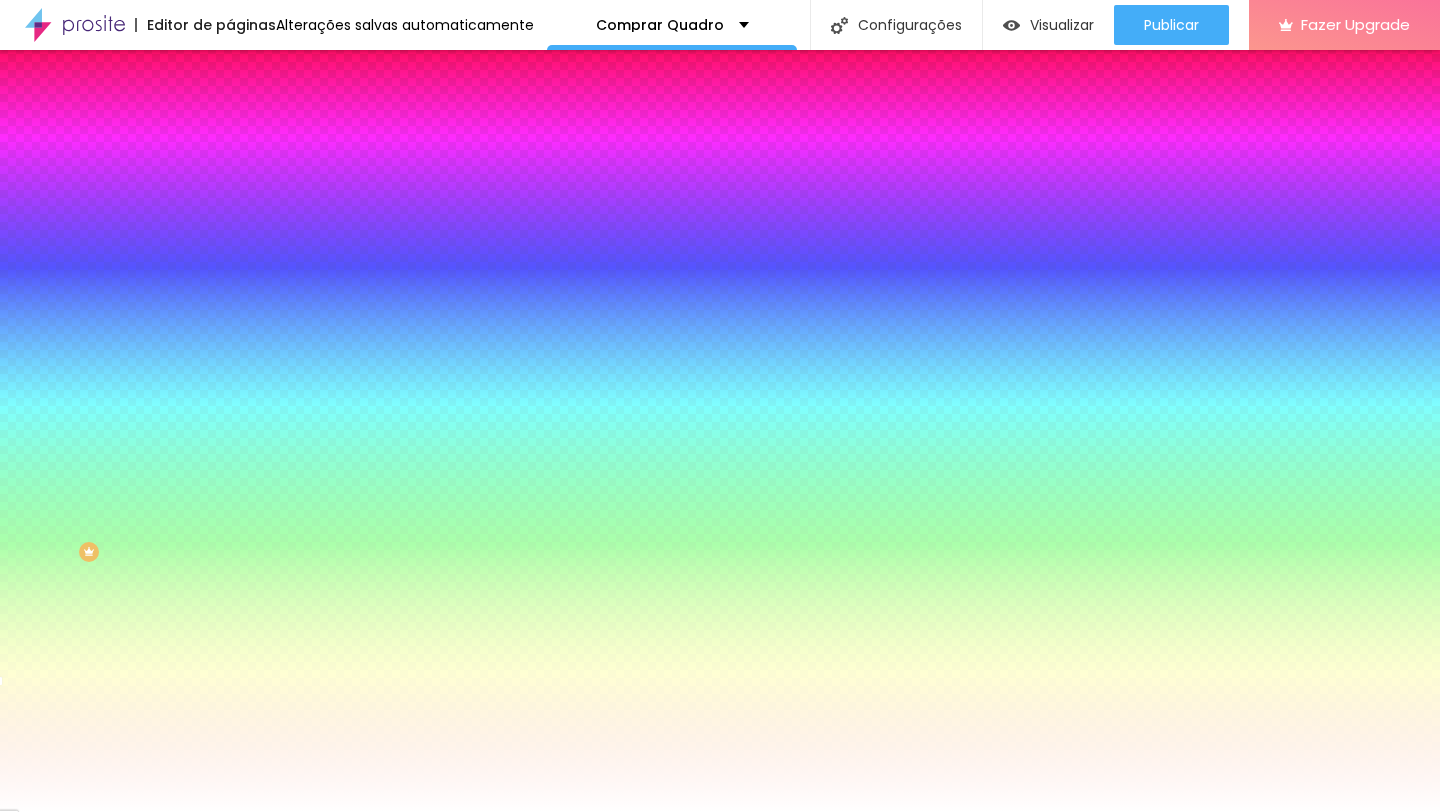 click at bounding box center (720, 406) 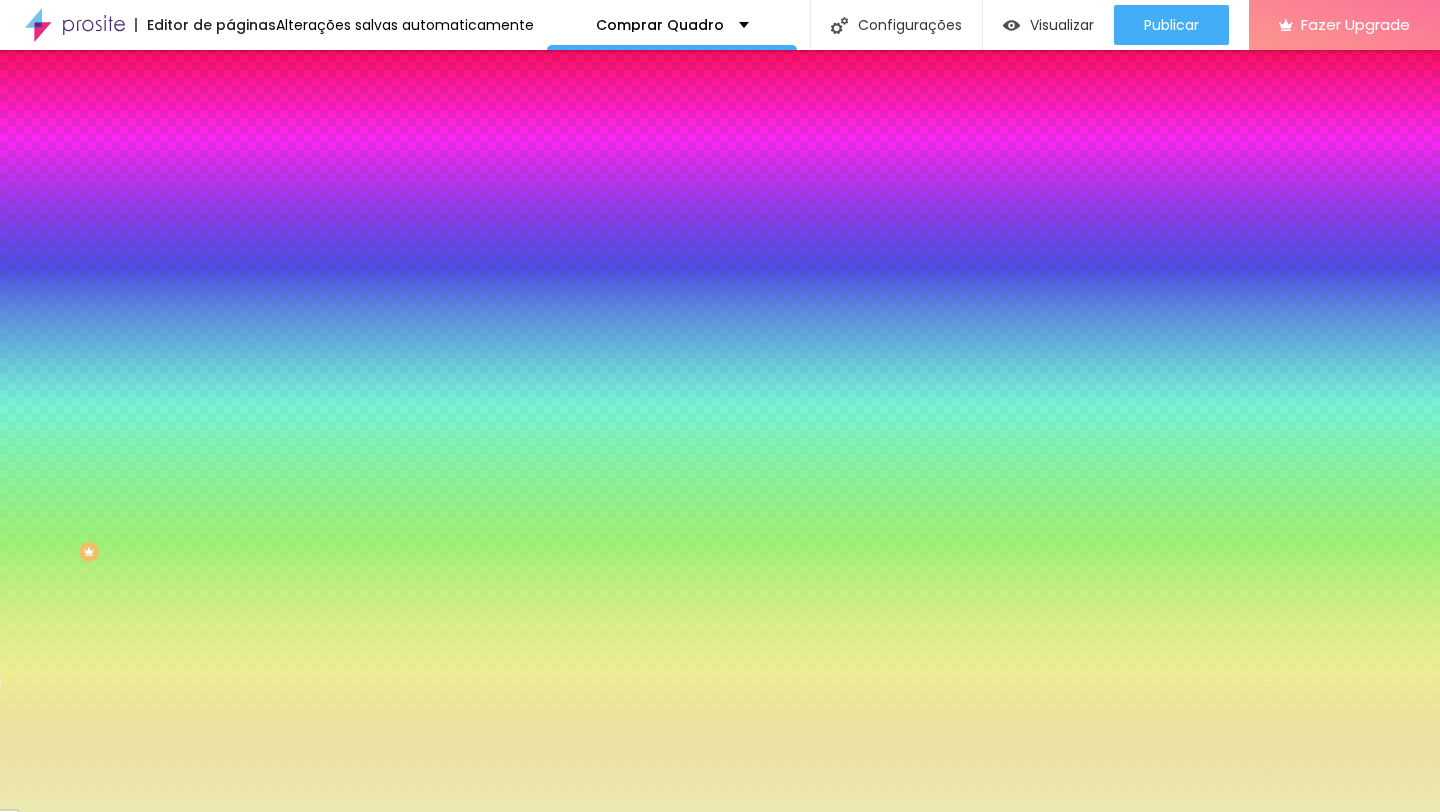click at bounding box center (343, 64) 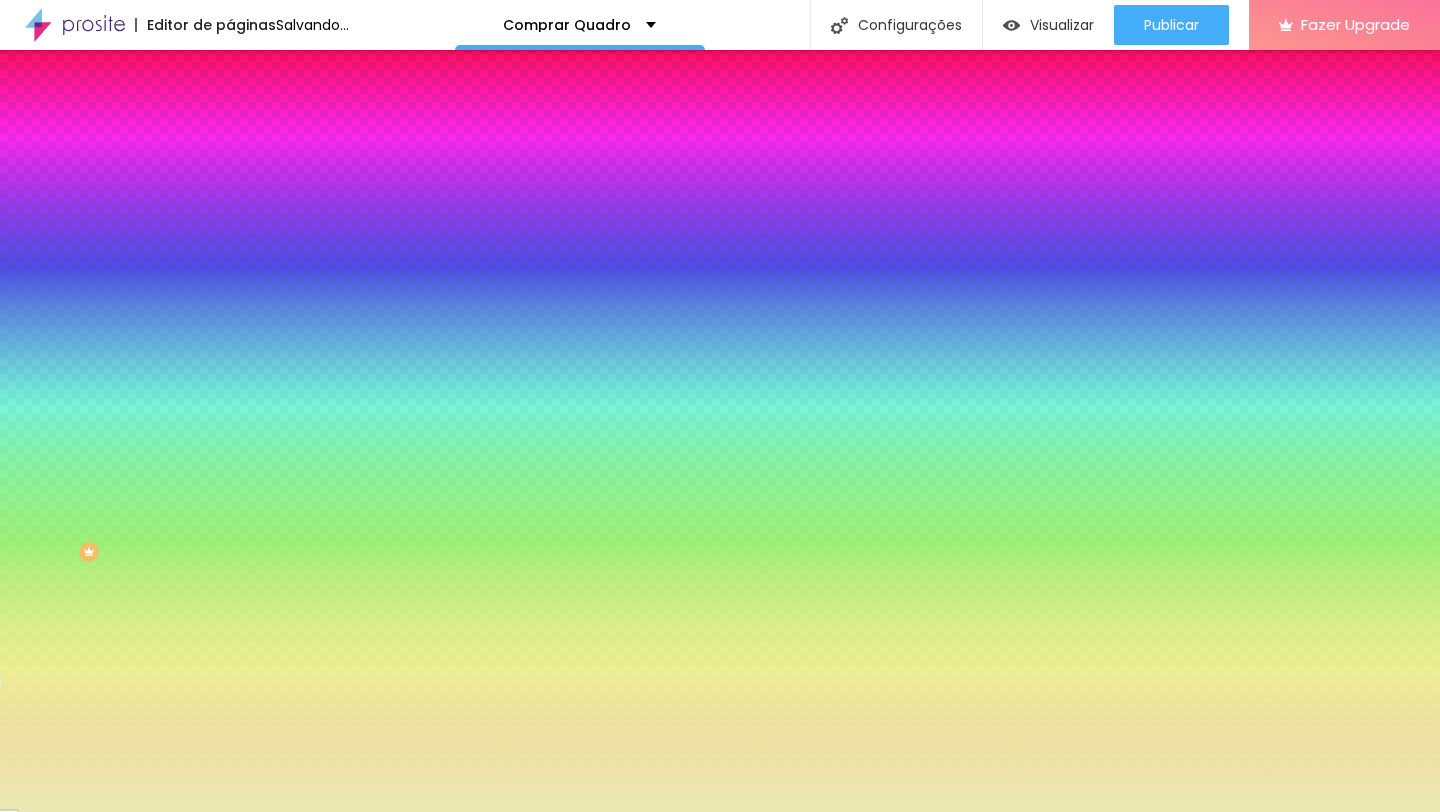 click at bounding box center [720, 406] 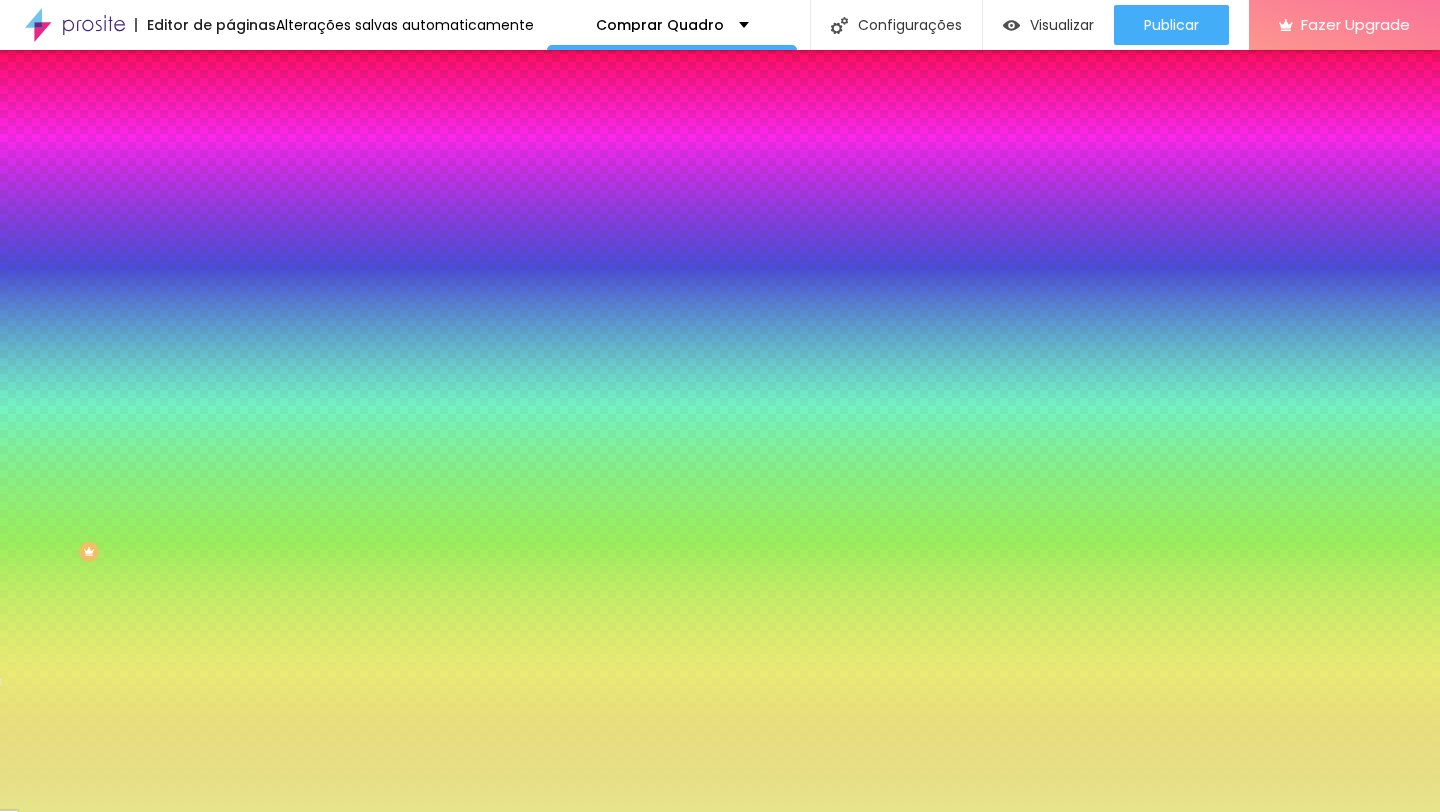 click at bounding box center (720, 406) 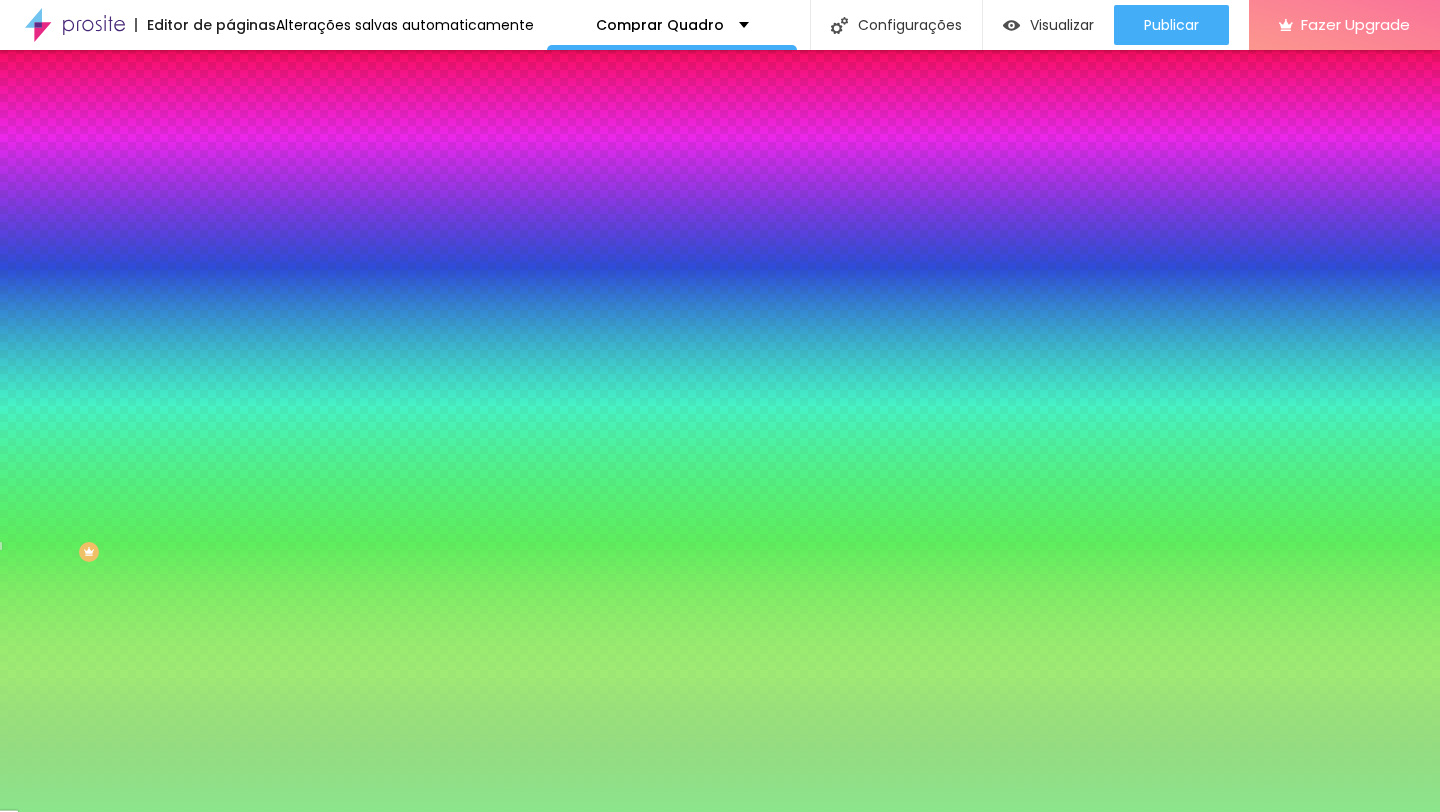 click at bounding box center [720, 406] 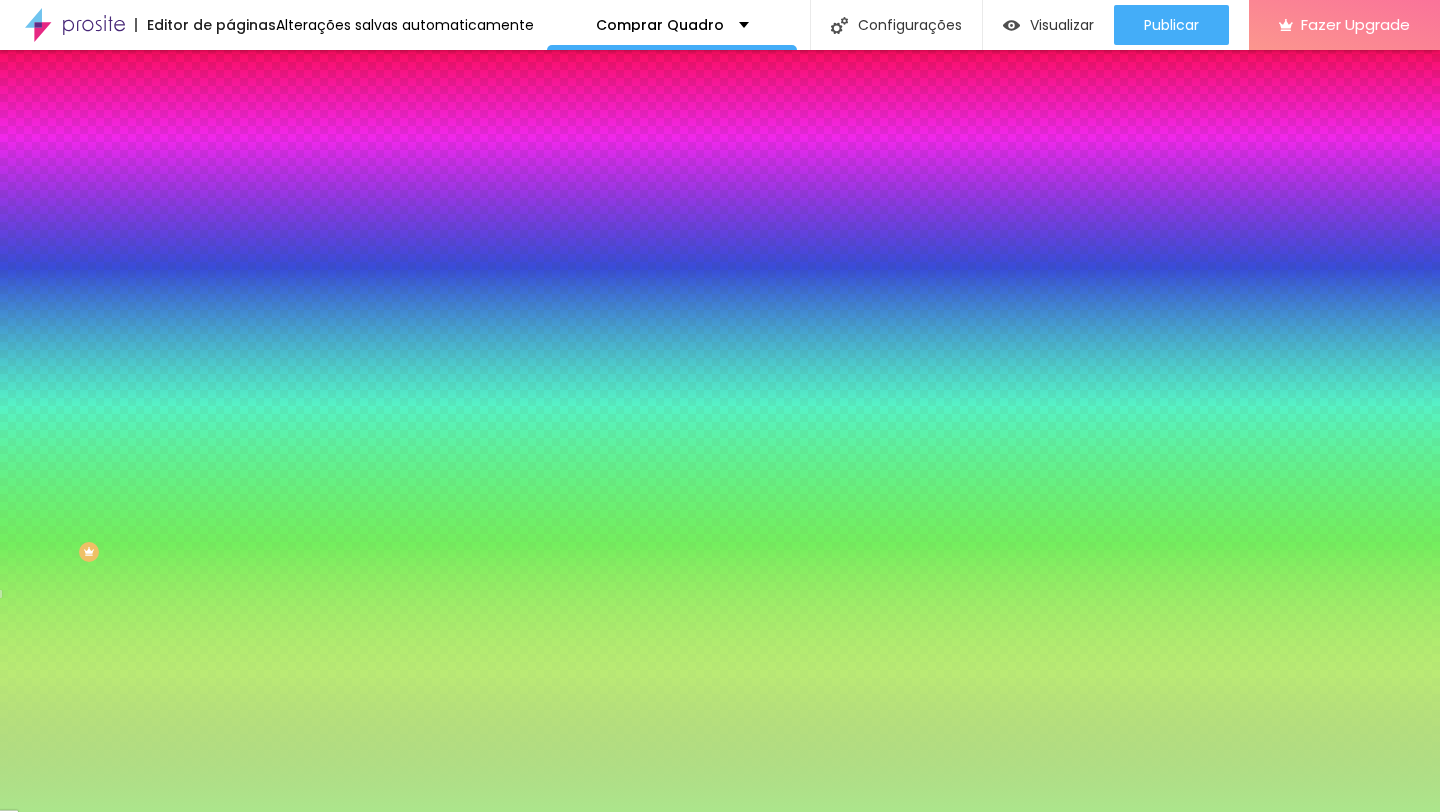 click at bounding box center (345, 272) 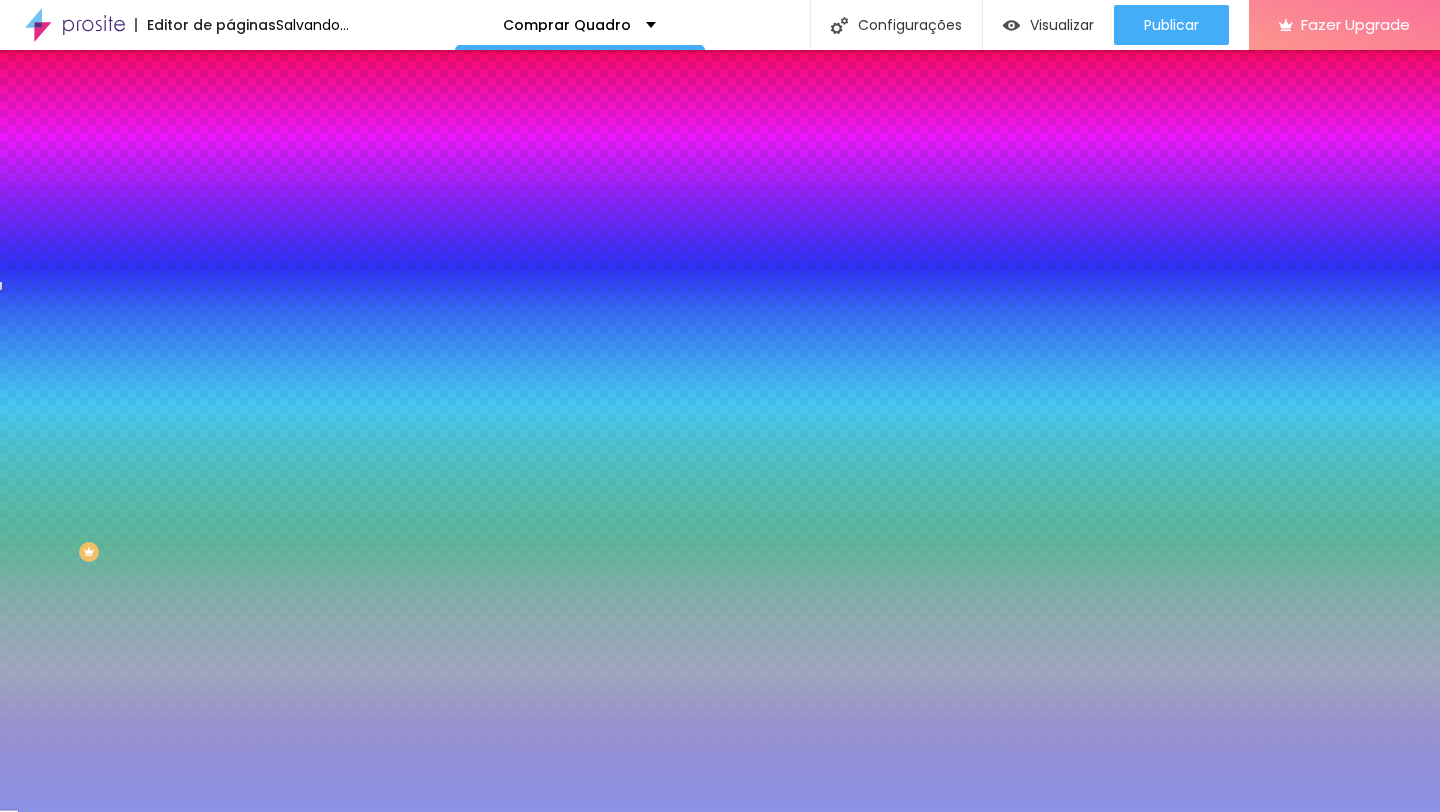 click at bounding box center [720, 406] 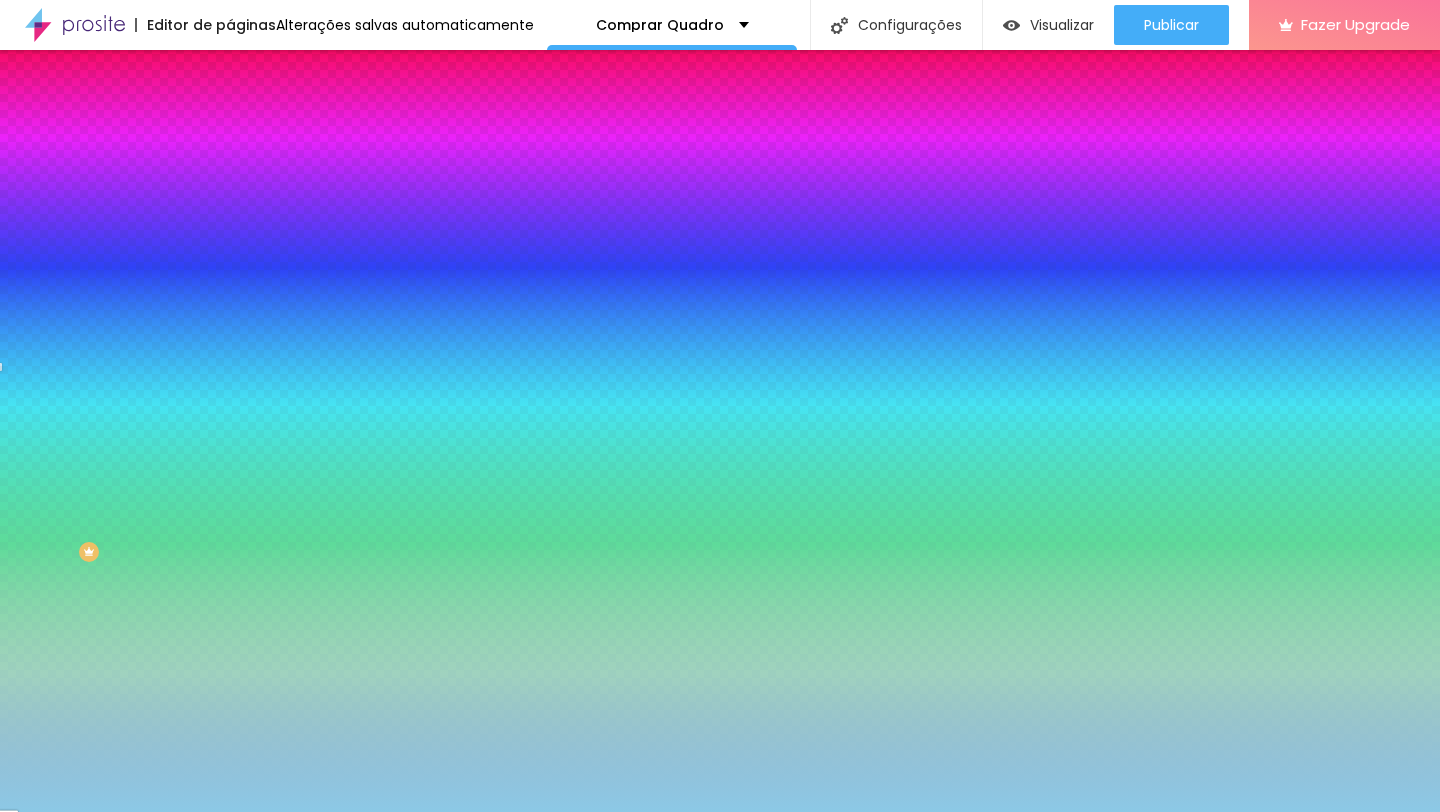 click at bounding box center (720, 406) 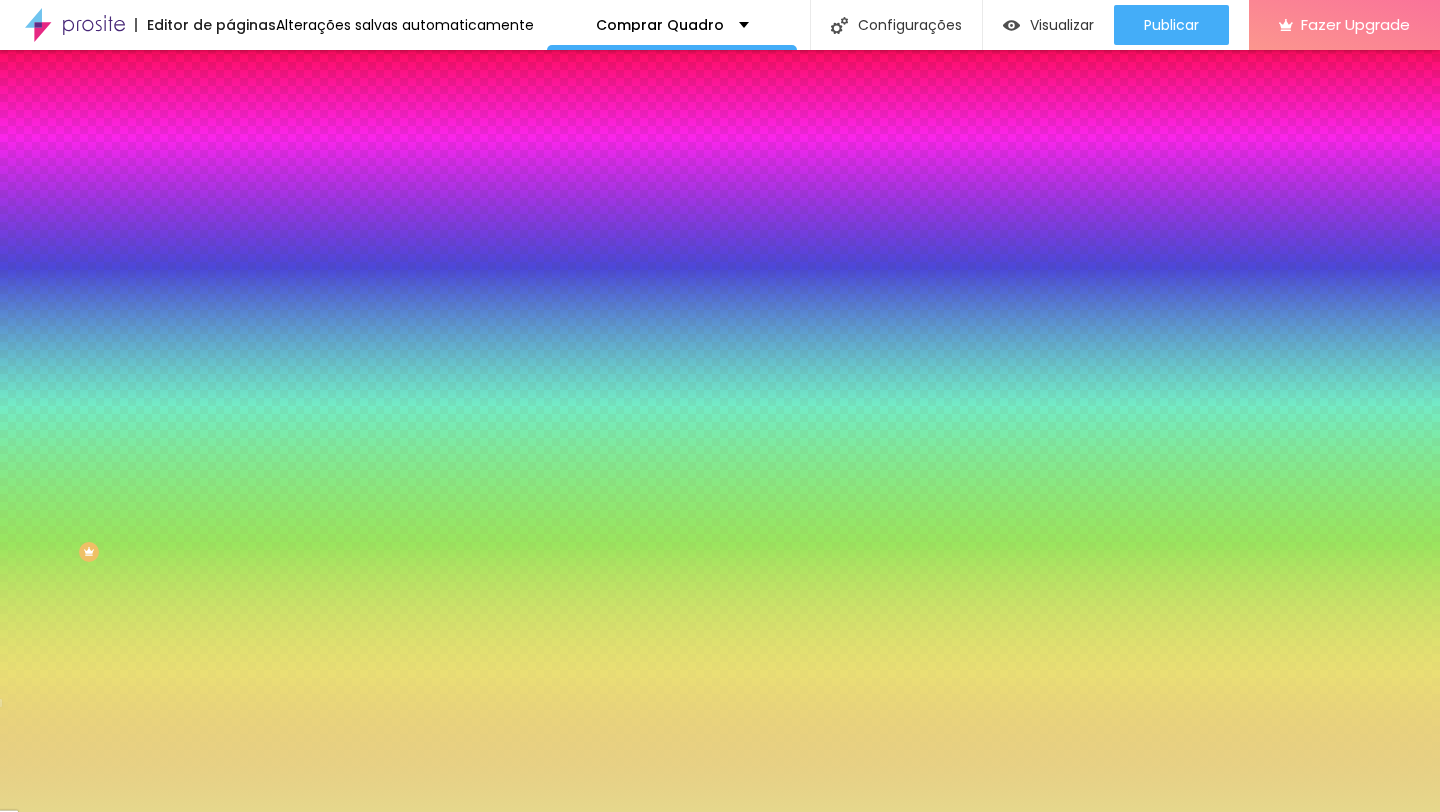 click at bounding box center [720, 406] 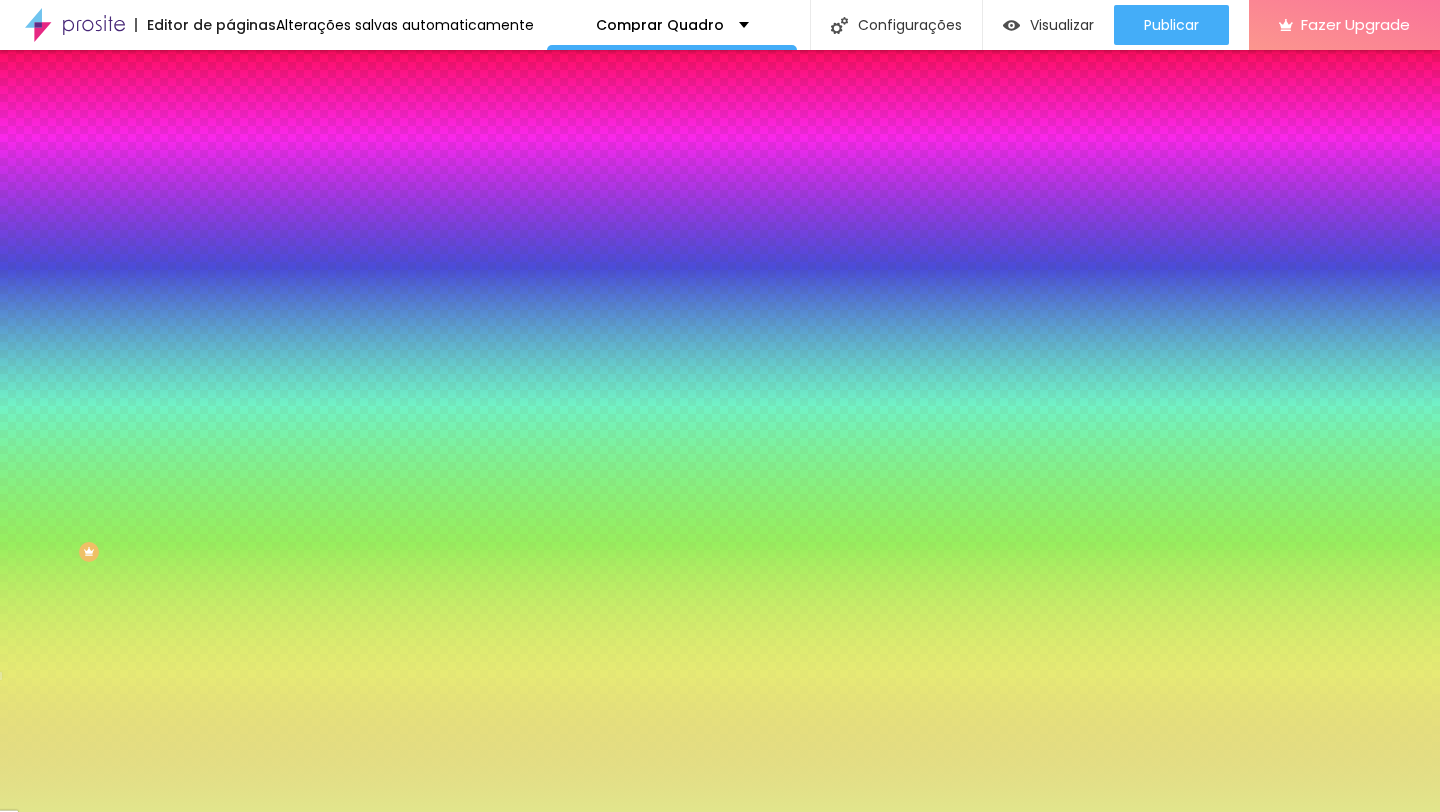 click at bounding box center (720, 406) 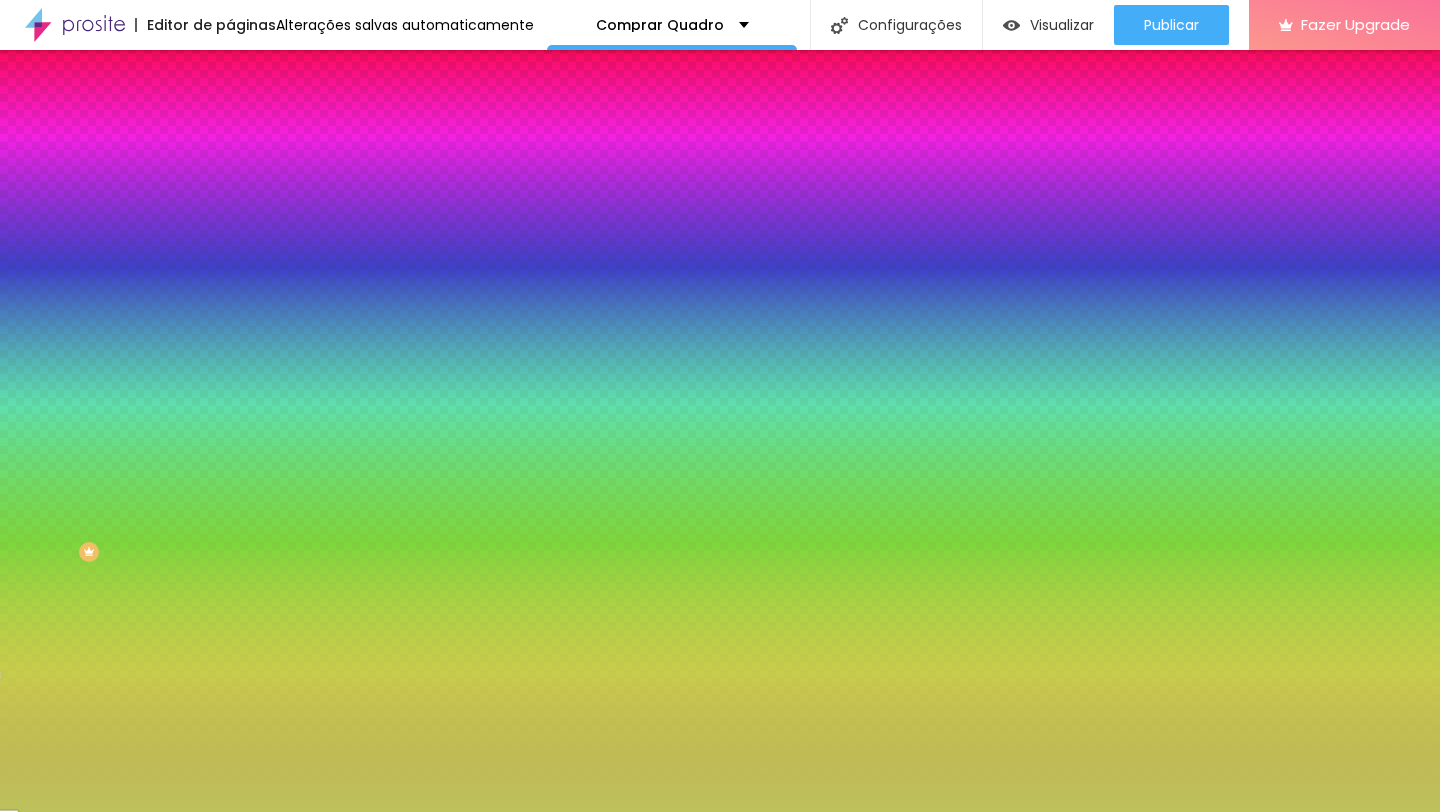 click at bounding box center [720, 406] 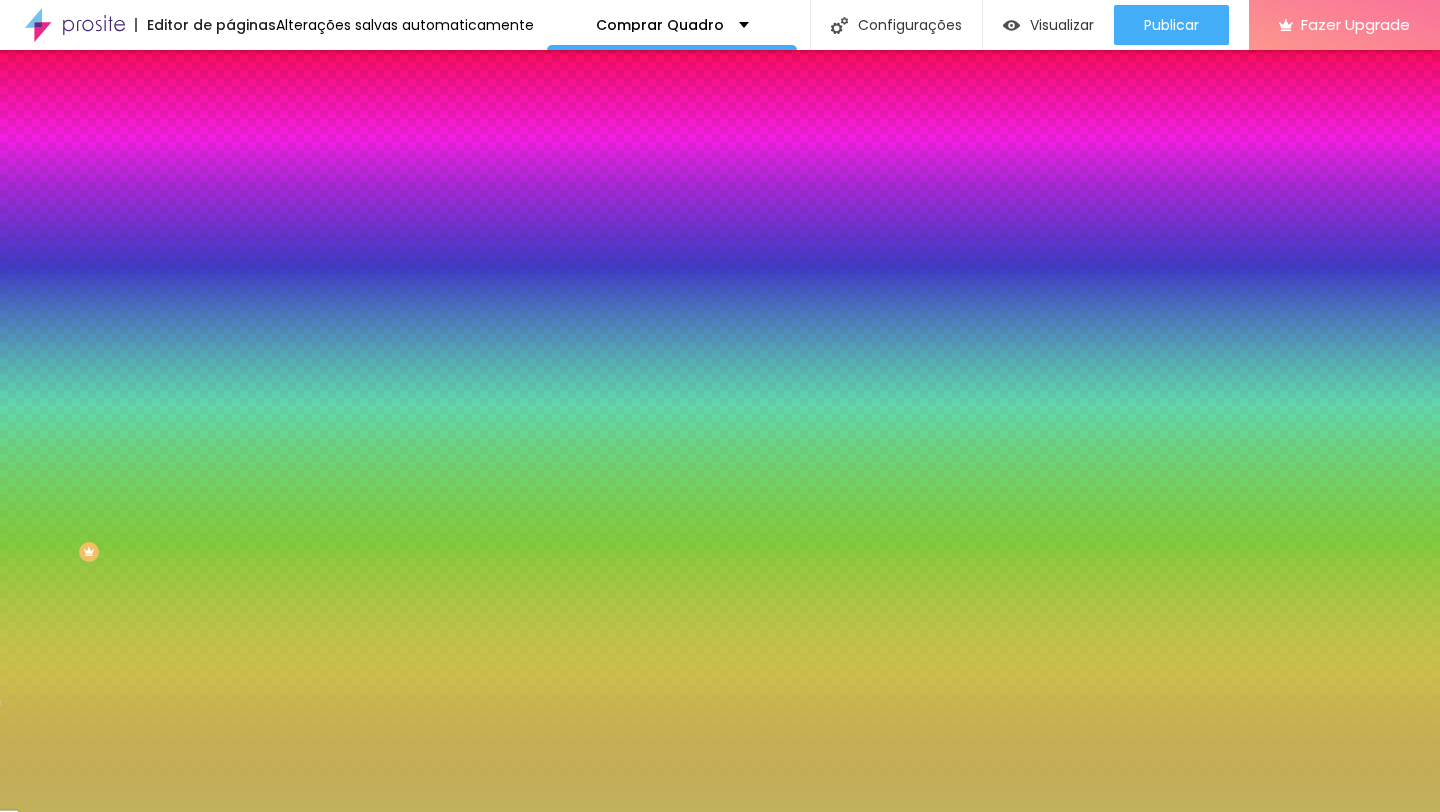 click at bounding box center (720, 406) 